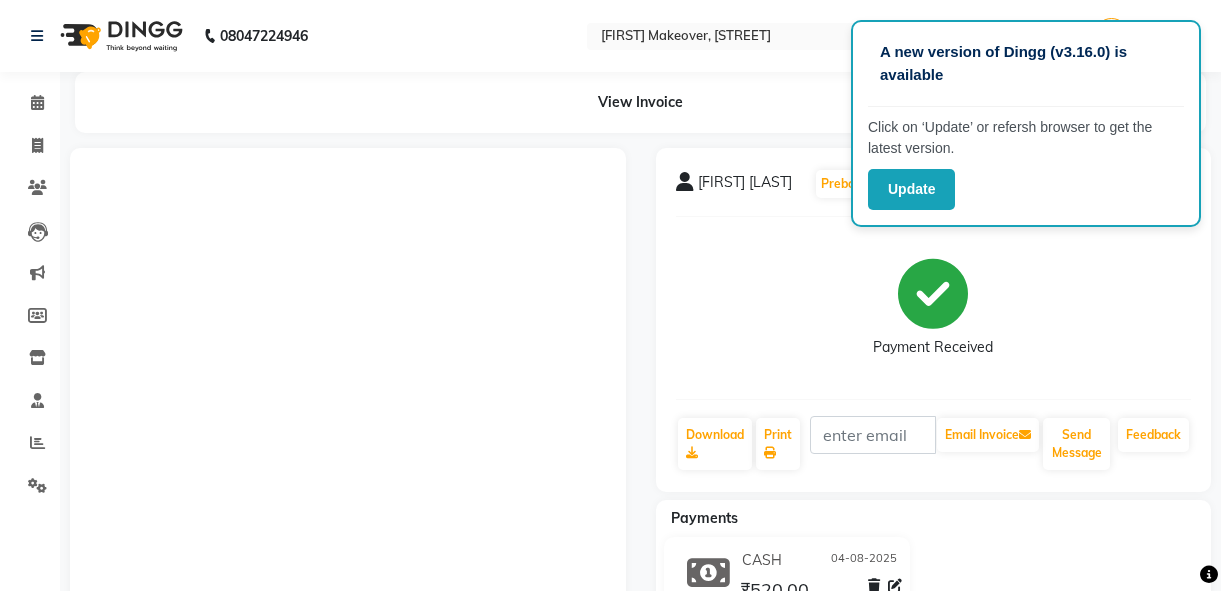scroll, scrollTop: 0, scrollLeft: 0, axis: both 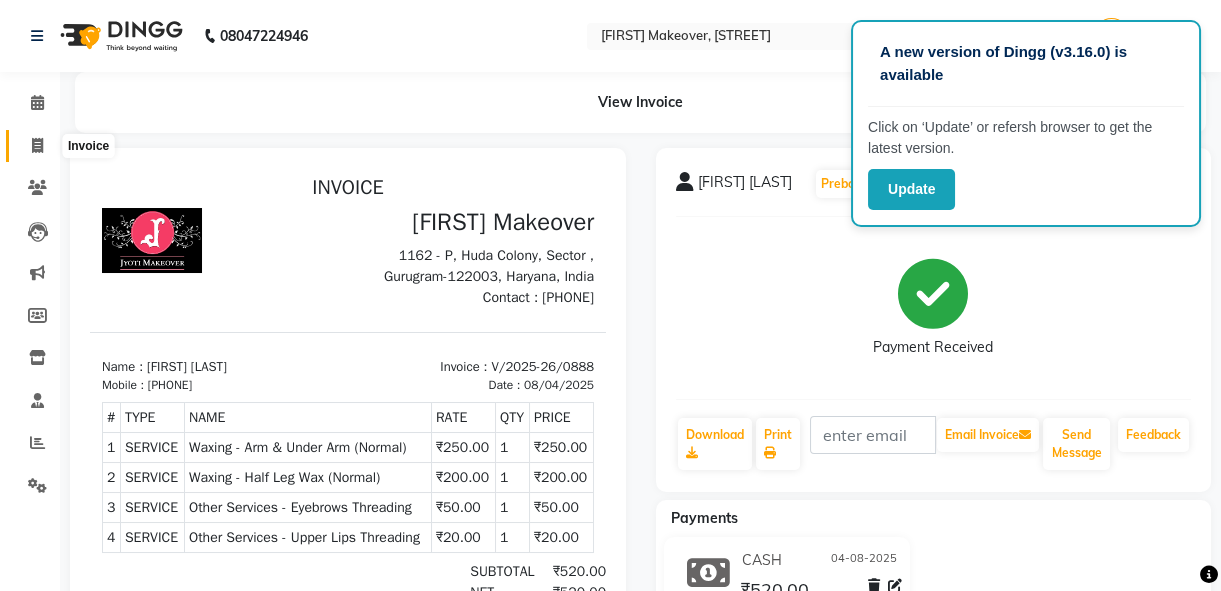 click 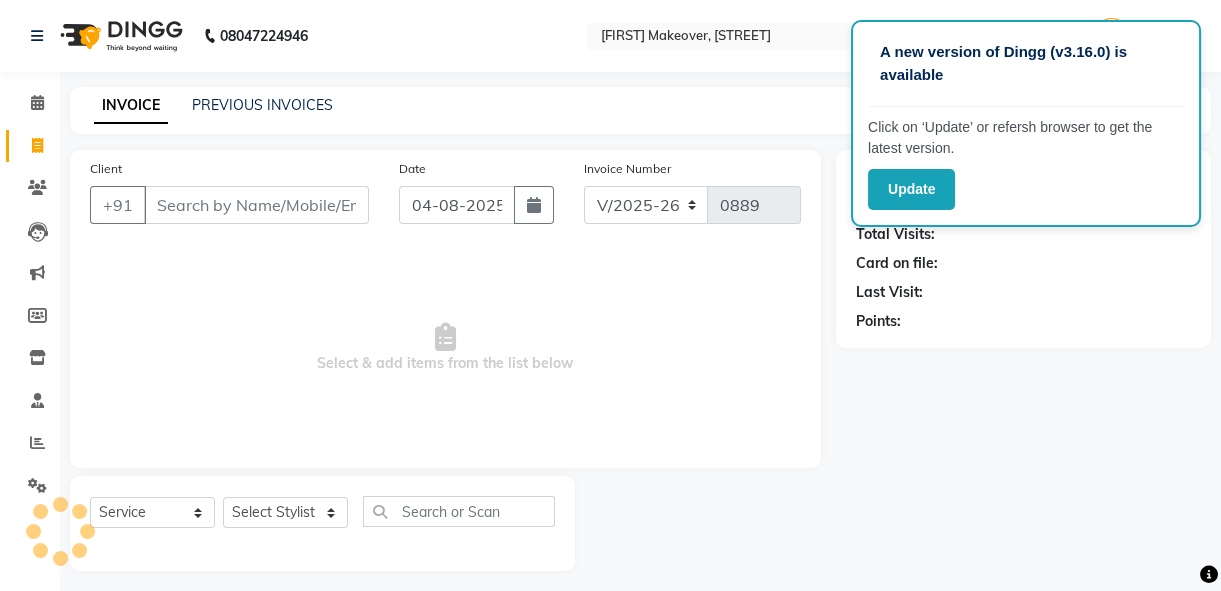 scroll, scrollTop: 10, scrollLeft: 0, axis: vertical 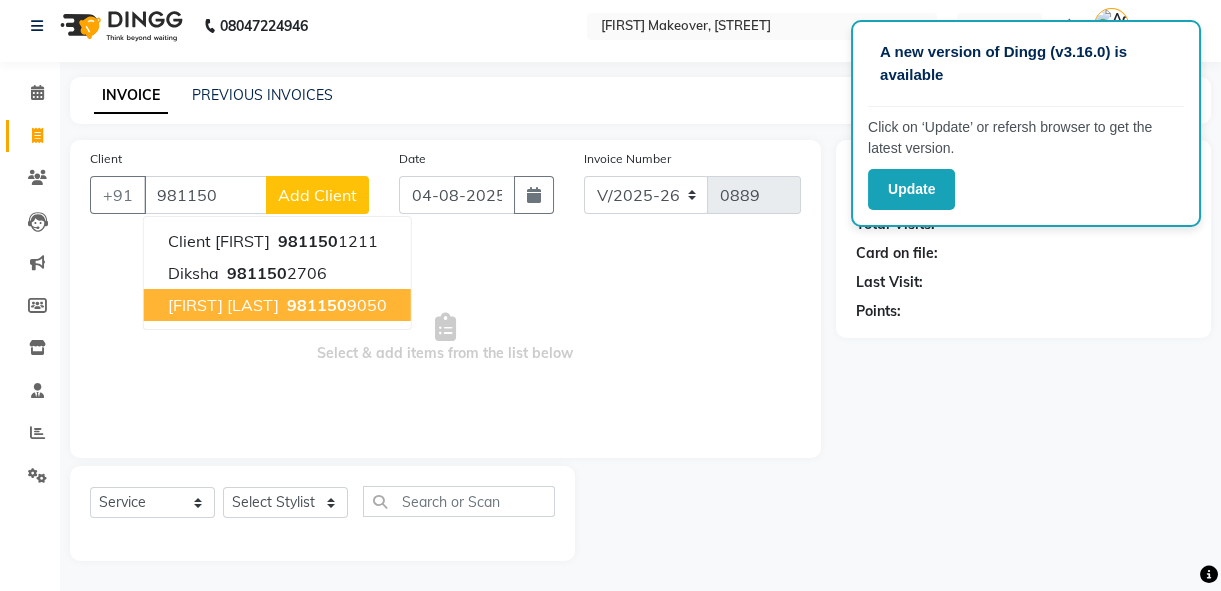 click on "[FIRST] [LAST]" at bounding box center (223, 305) 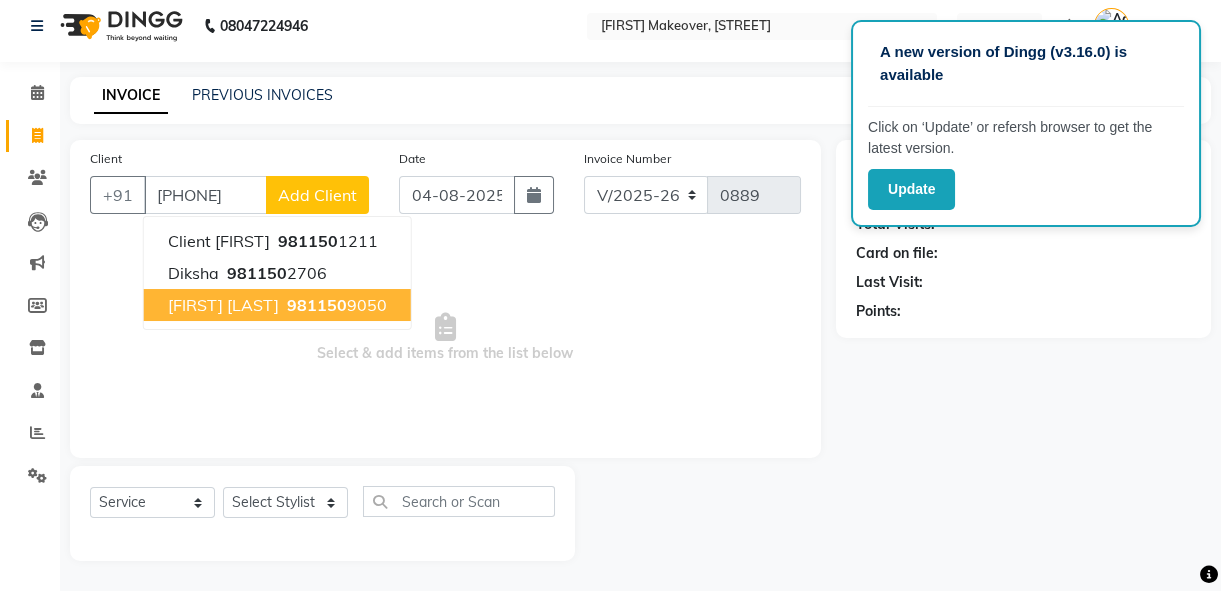 type on "[PHONE]" 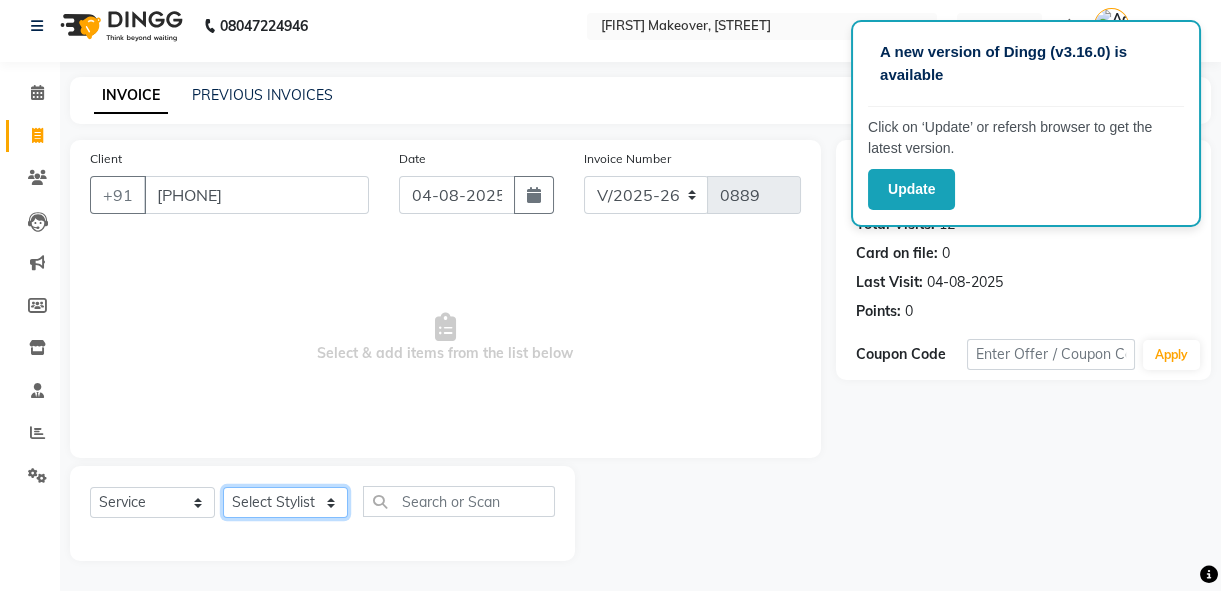 click on "Select Stylist [FIRST] (Hair Dresser)  [FIRST] [LAST] [FIRST] [FIRST] Reception" 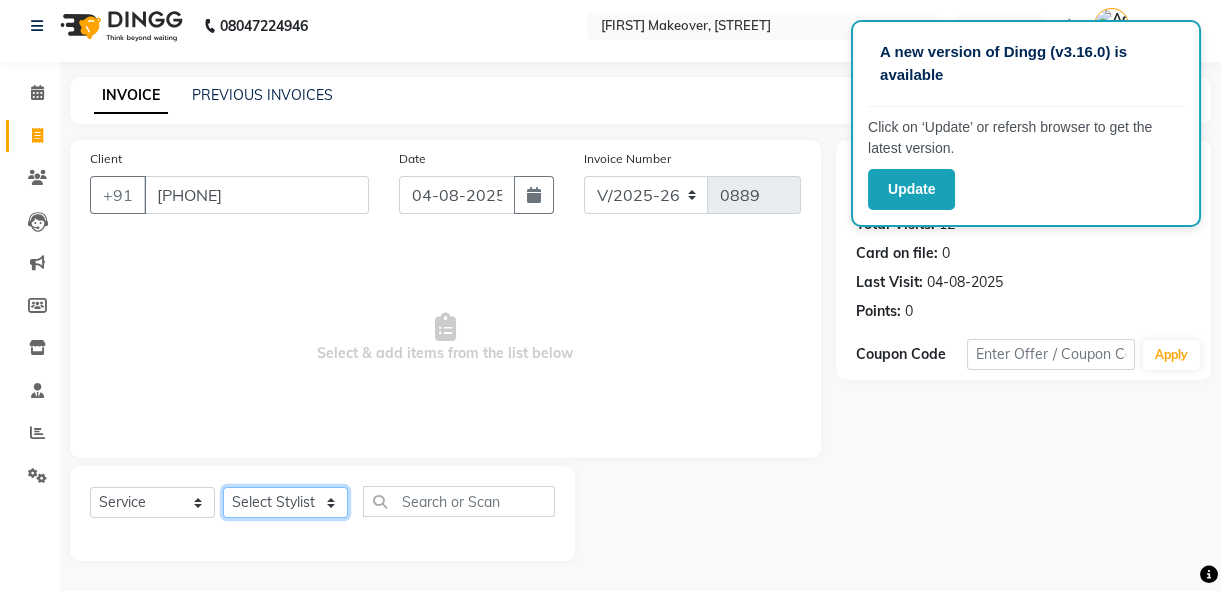 select on "10099" 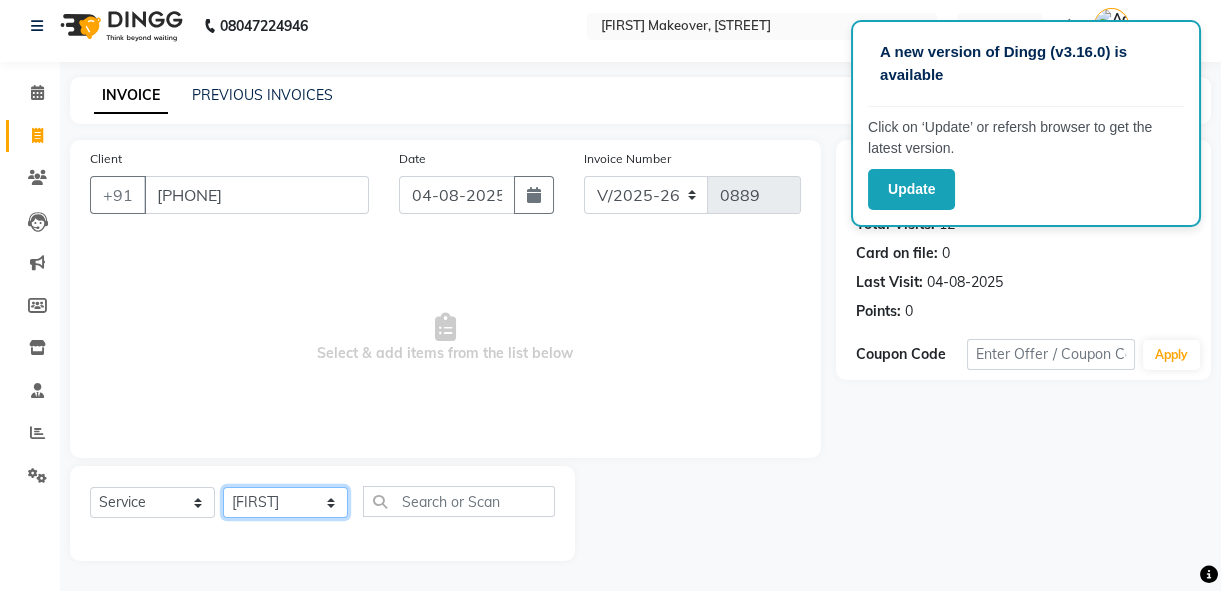 click on "Select Stylist [FIRST] (Hair Dresser)  [FIRST] [LAST] [FIRST] [FIRST] Reception" 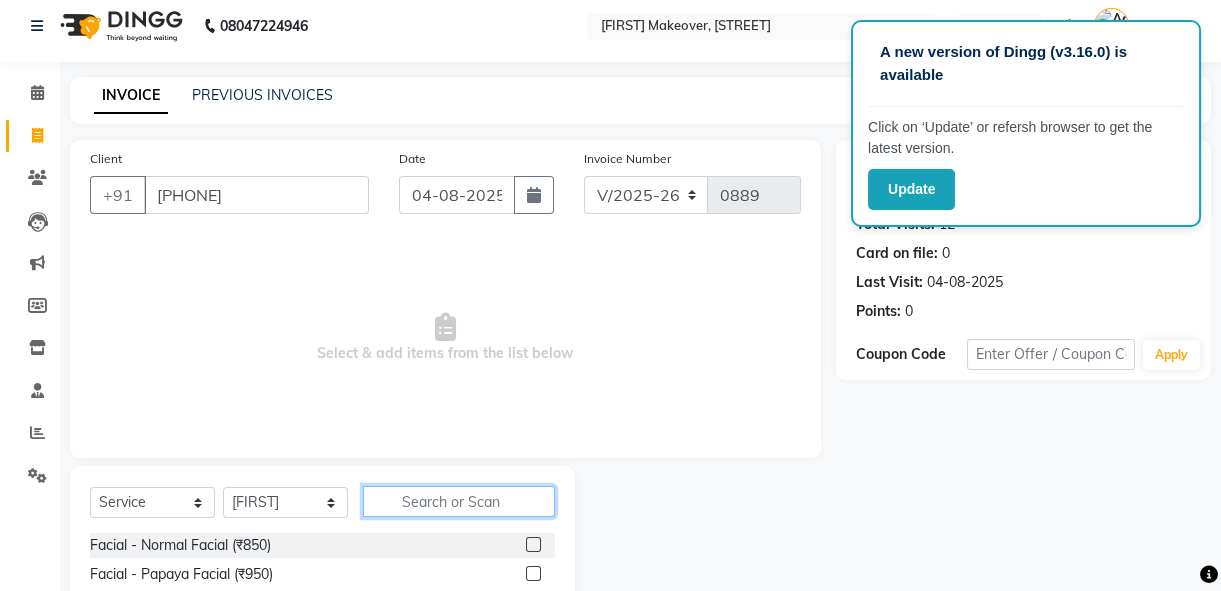 click 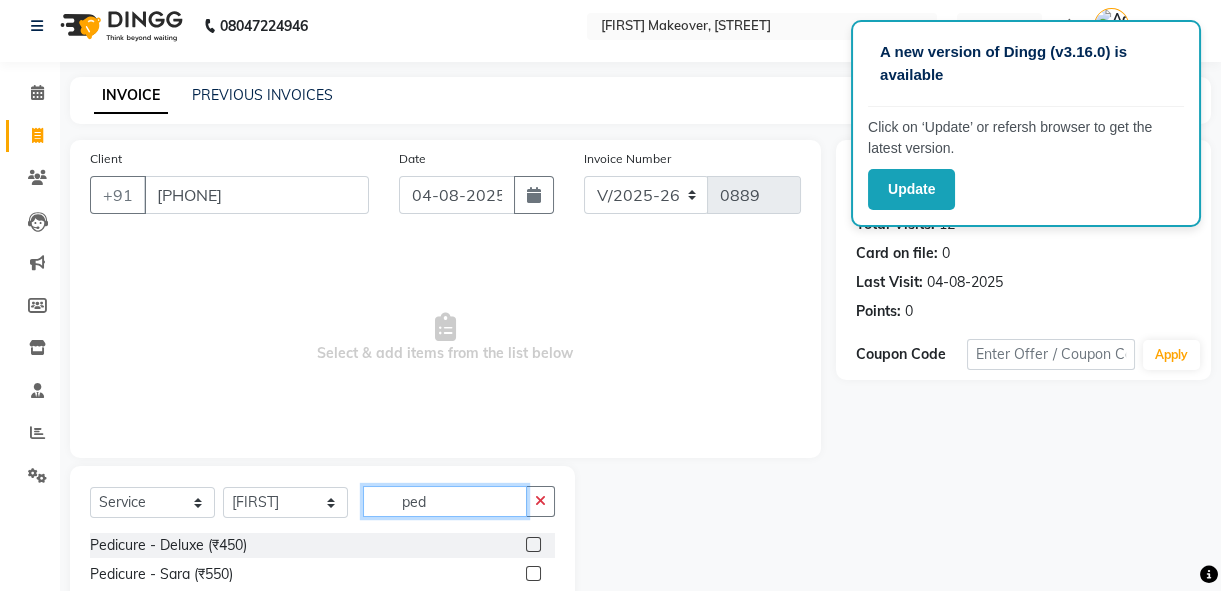 type on "ped" 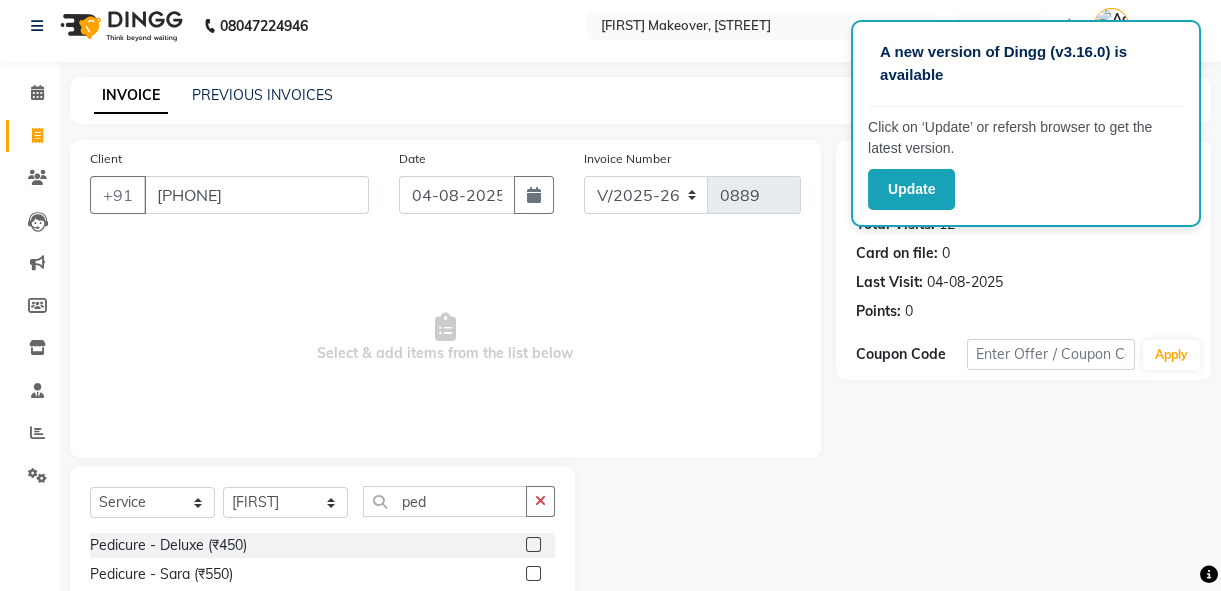 click 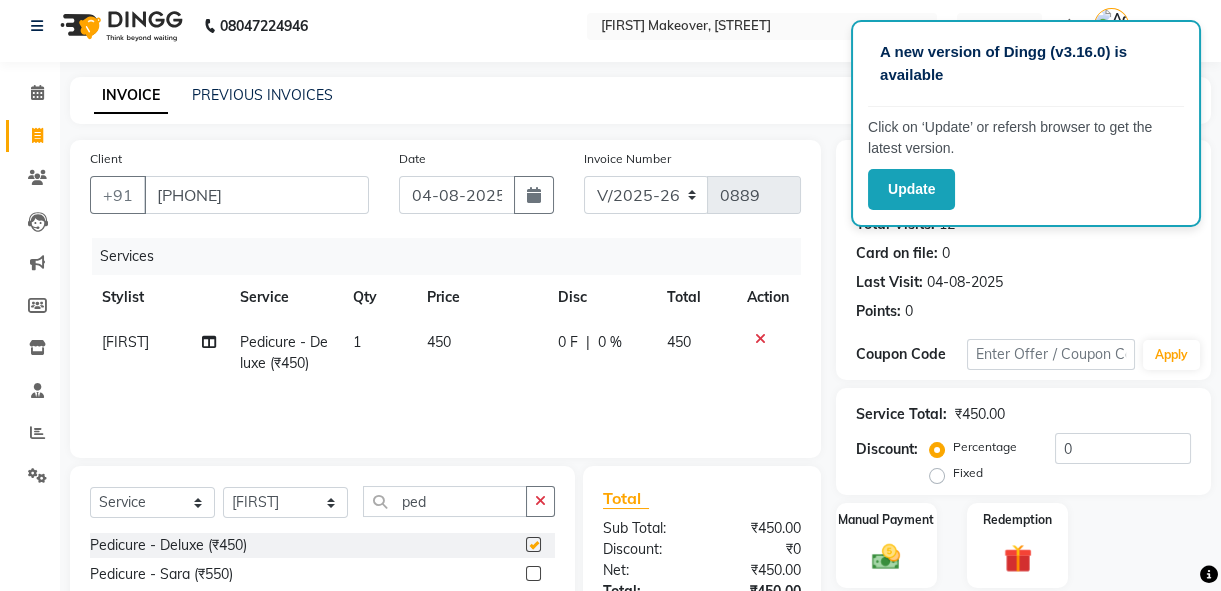checkbox on "false" 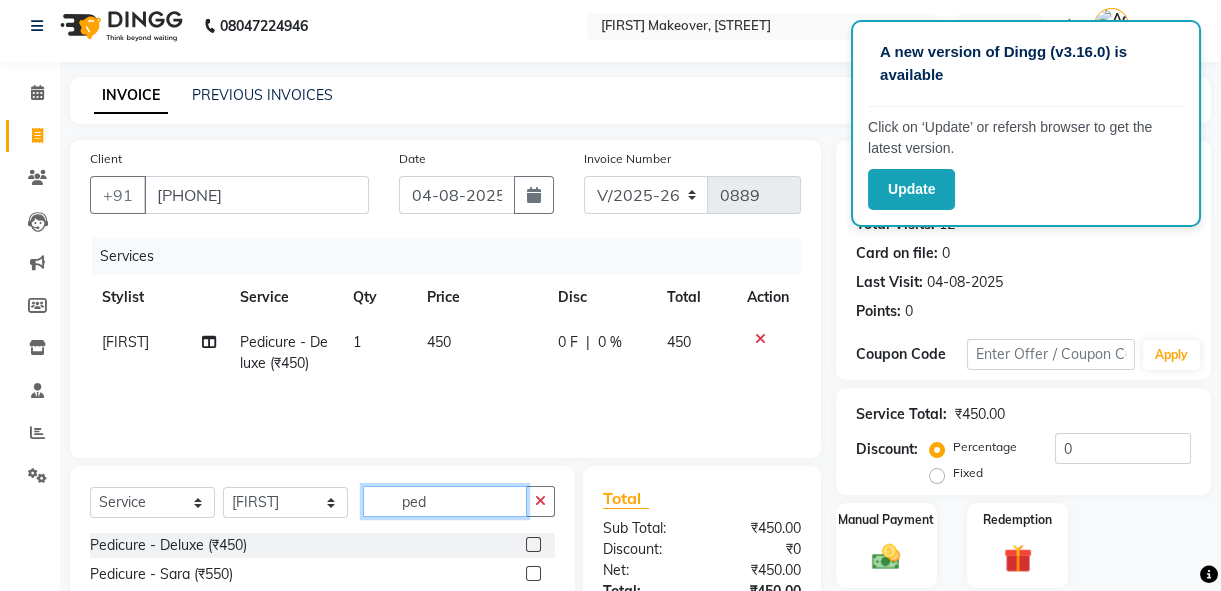 click on "ped" 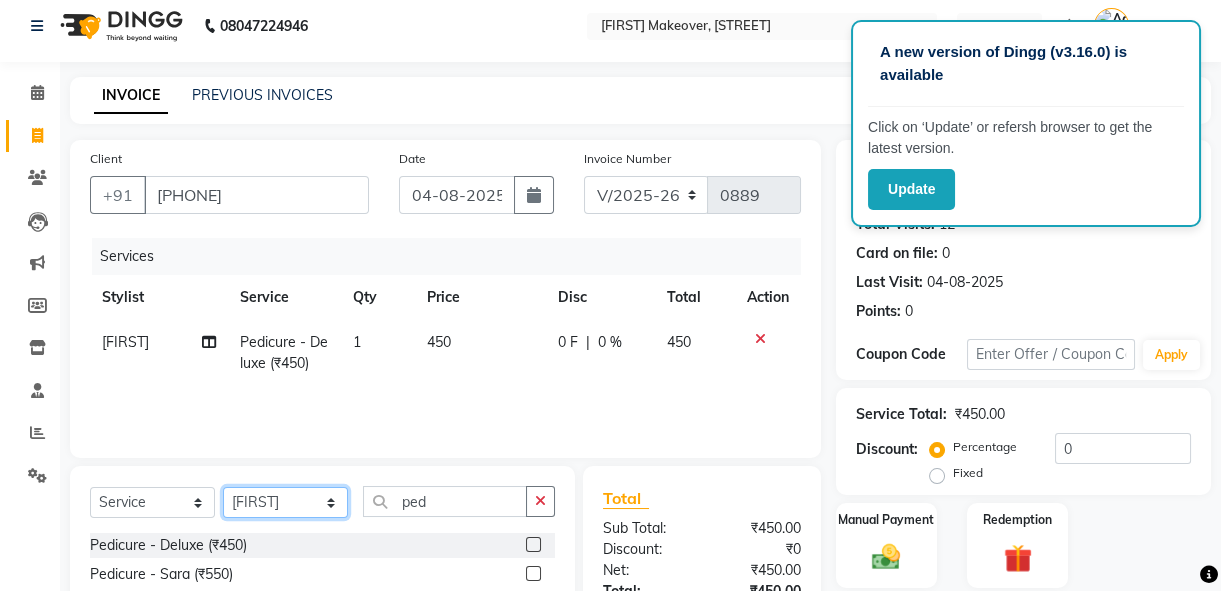 click on "Select Stylist [FIRST] (Hair Dresser)  [FIRST] [LAST] [FIRST] [FIRST] Reception" 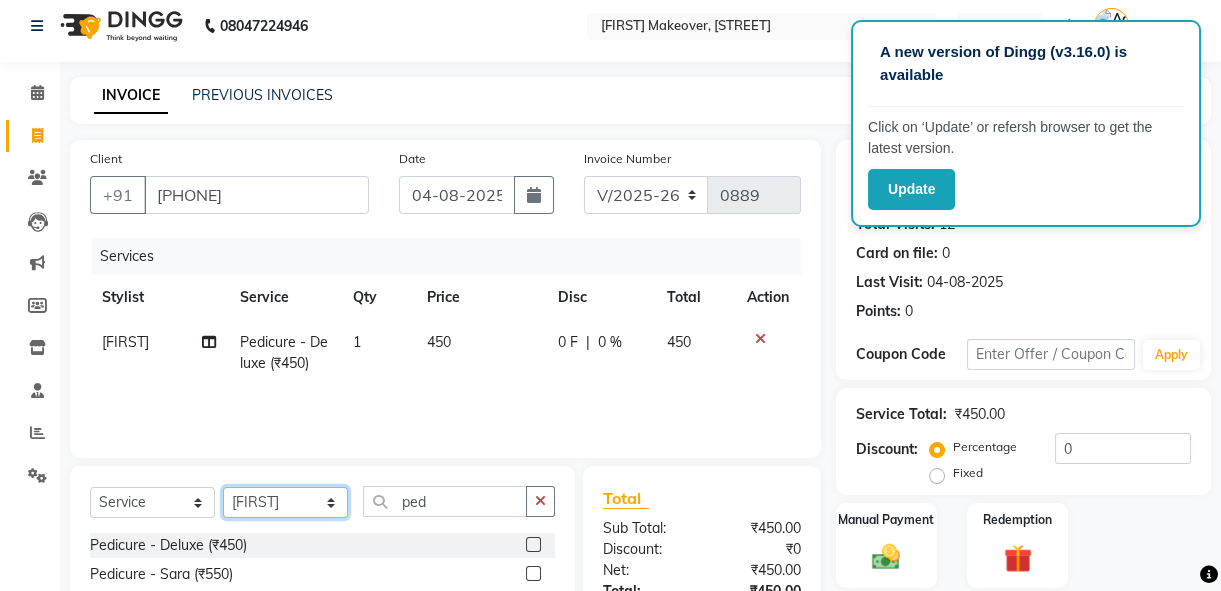 select on "[NUMBER]" 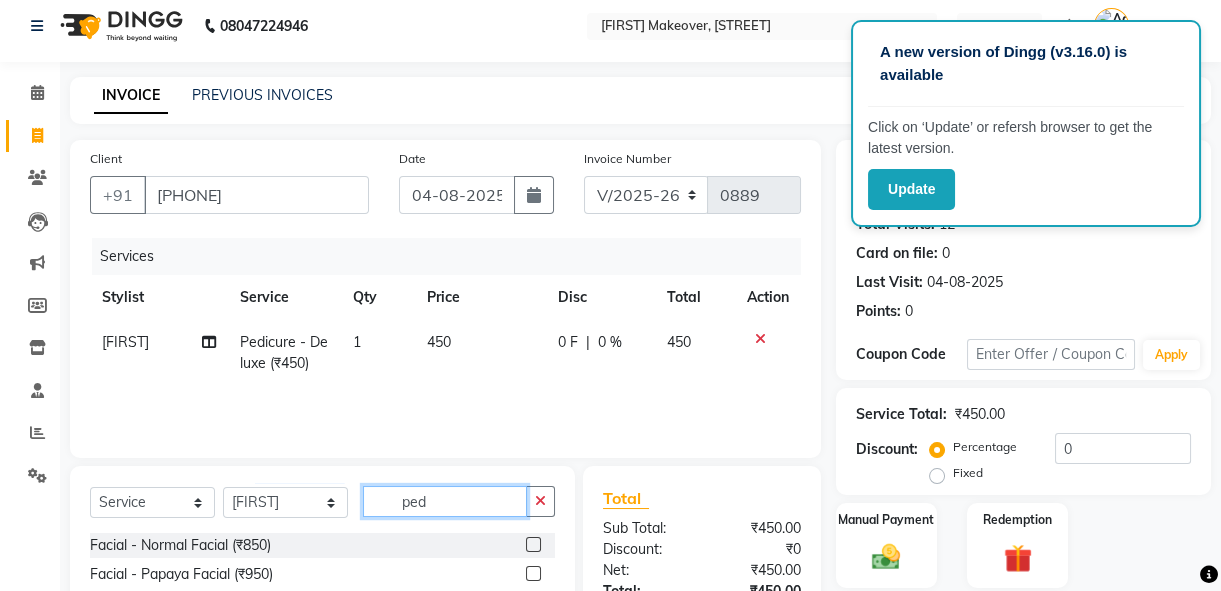 click on "ped" 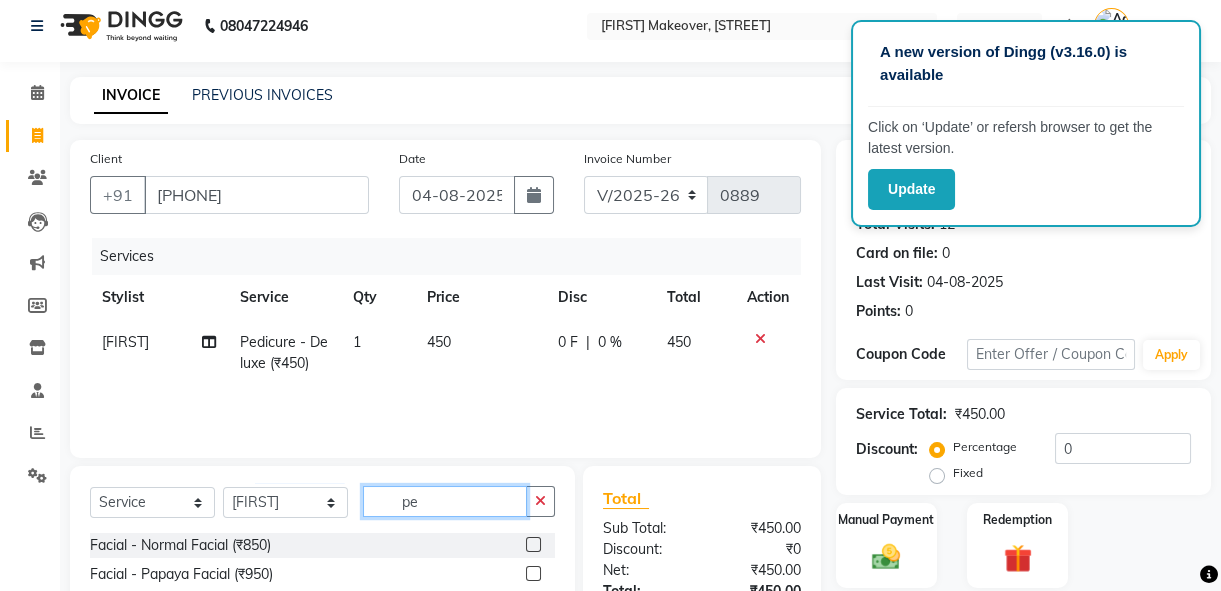 type on "p" 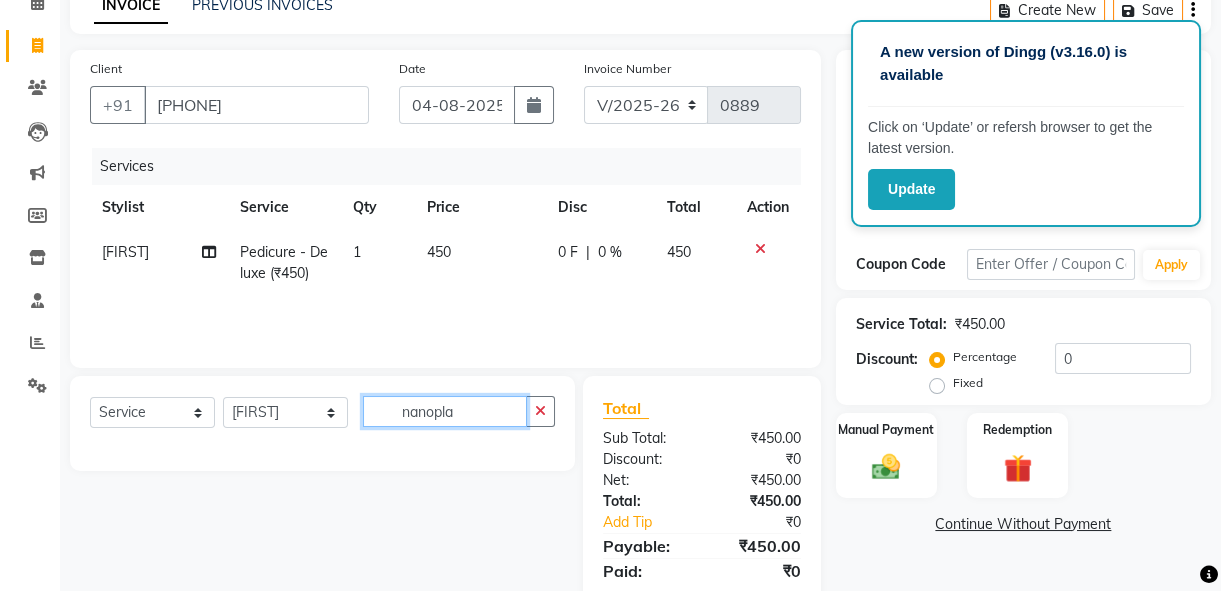 scroll, scrollTop: 167, scrollLeft: 0, axis: vertical 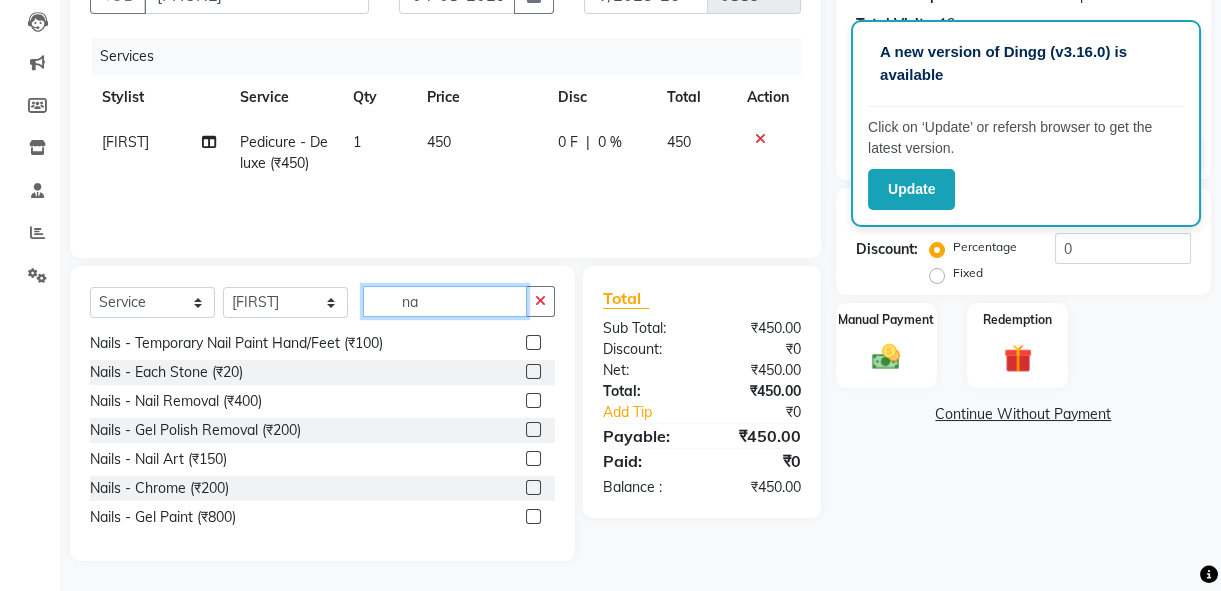 click on "na" 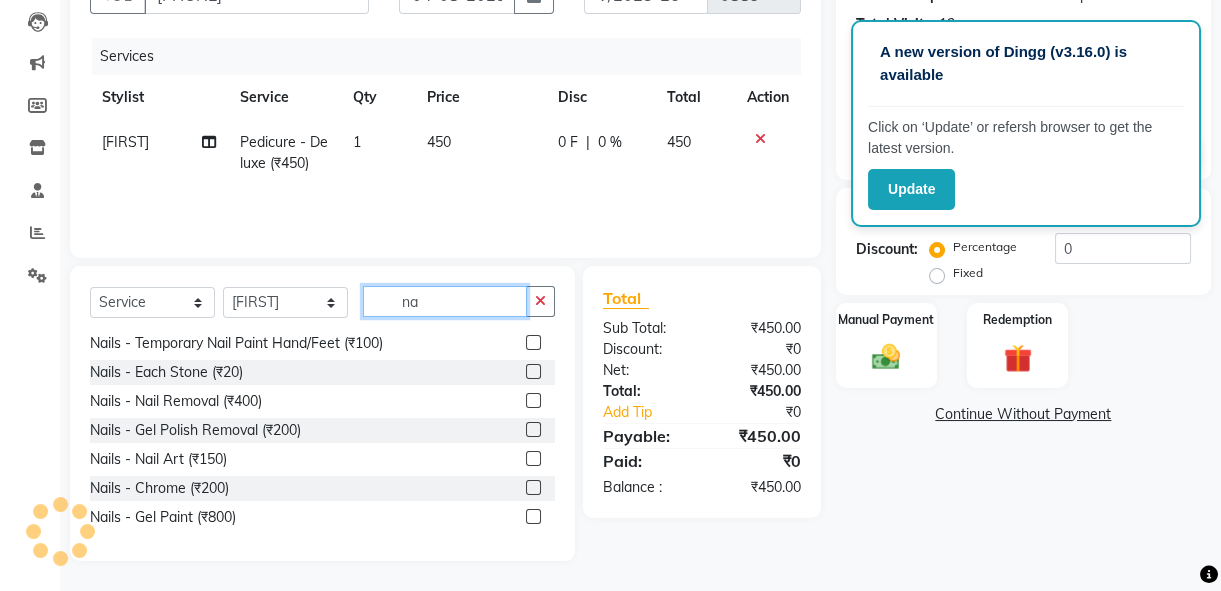 type on "n" 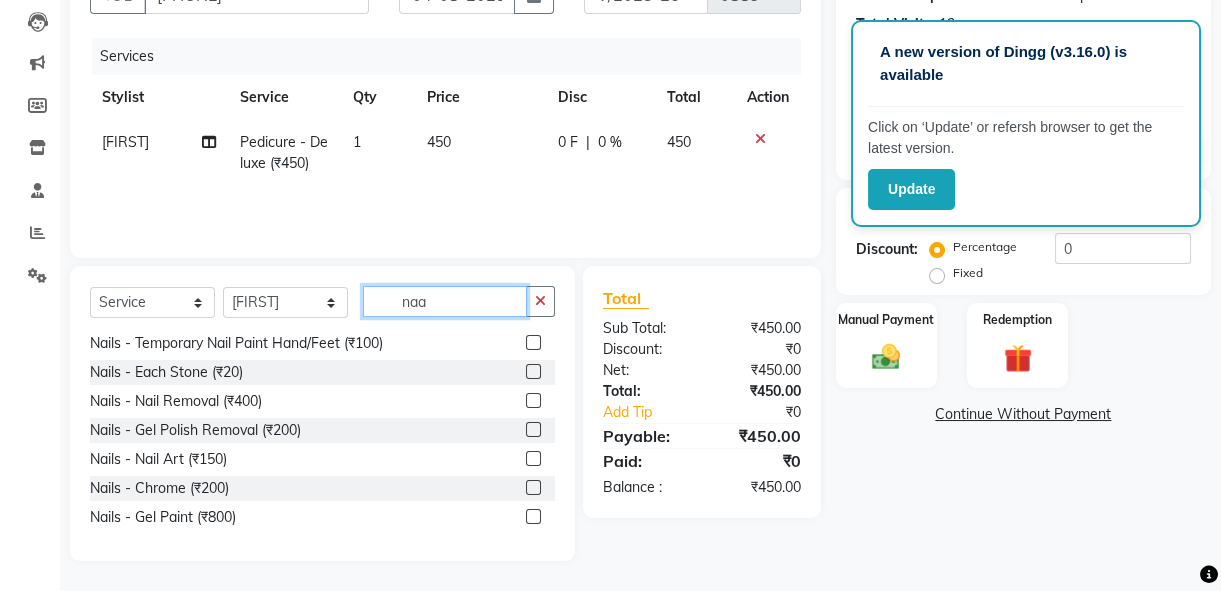 scroll, scrollTop: 0, scrollLeft: 0, axis: both 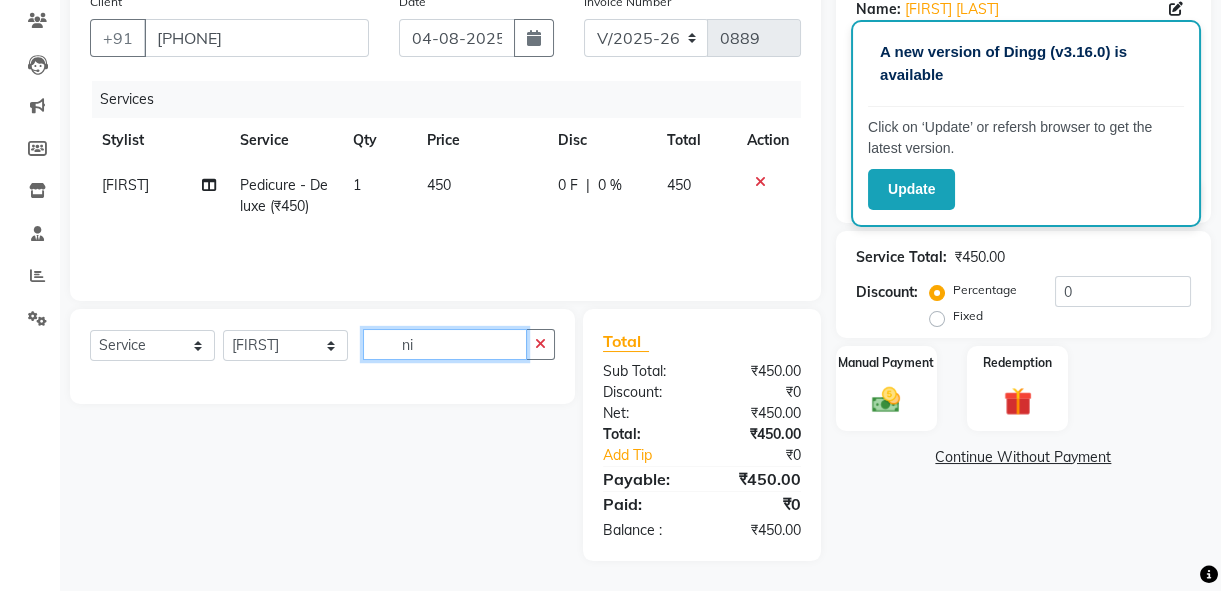 type on "n" 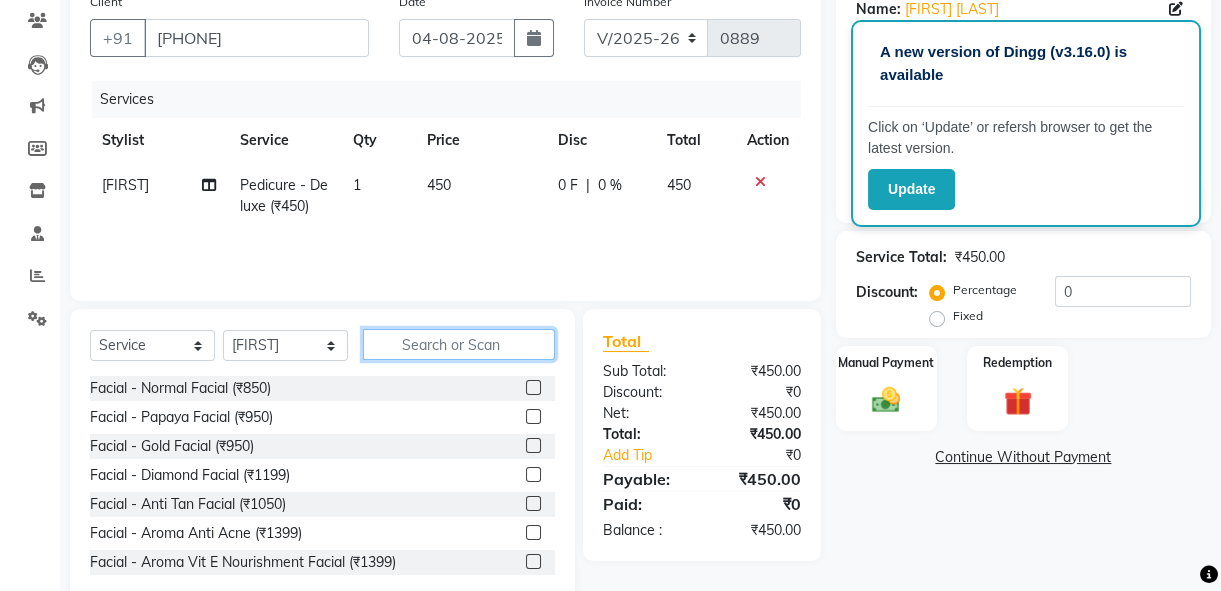 scroll, scrollTop: 210, scrollLeft: 0, axis: vertical 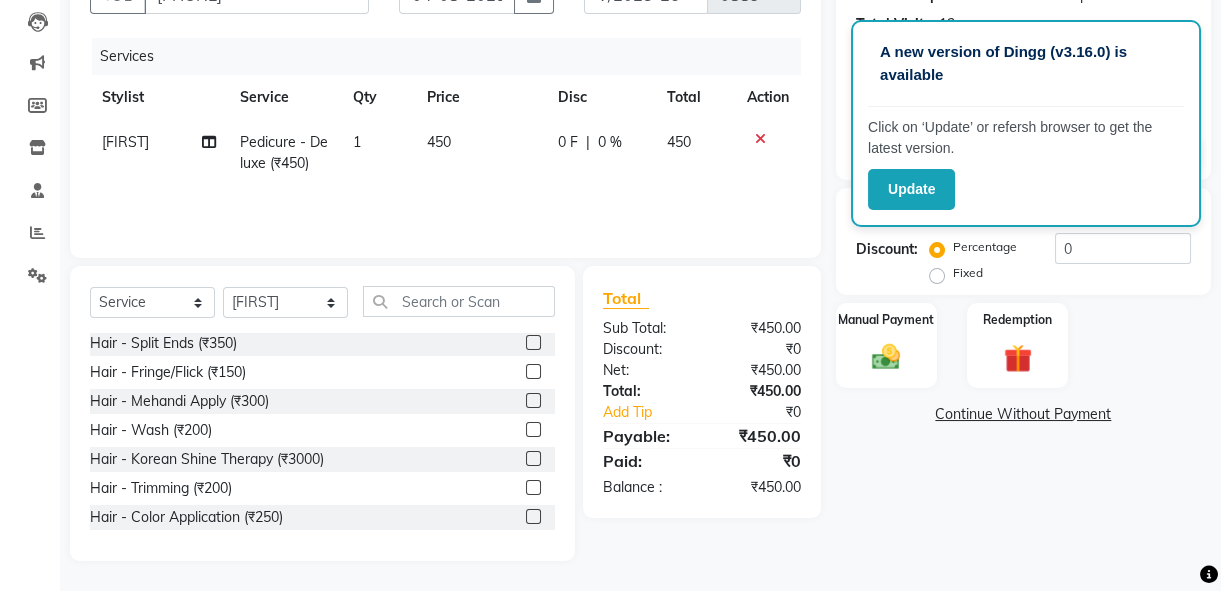 click on "Select  Service  Product  Membership  Package VoucherPrepaid Gift Card  Select Stylist [FIRST] (Hair Dresser)  [FIRST] [LAST] [FIRST] [FIRST] Facial - [SERVICE] ([CURRENCY])  Facial - [SERVICE] ([CURRENCY])  Facial - [SERVICE] ([CURRENCY])  Facial - [SERVICE] ([CURRENCY])  Facial - [SERVICE] ([CURRENCY])  Facial - [SERVICE] ([CURRENCY])  Facial - [SERVICE] ([CURRENCY])  Facial - [SERVICE] ([CURRENCY])  Facial - [SERVICE] ([CURRENCY])  Facial - [SERVICE] ([CURRENCY])  Facial - [SERVICE] ([CURRENCY])  Facial - [SERVICE] ([CURRENCY])  Facial - [SERVICE] ([CURRENCY])  Facial - [SERVICE] ([CURRENCY])  Facial - [SERVICE] ([CURRENCY])  Facial - [SERVICE] ([CURRENCY])  Facial - [SERVICE] ([CURRENCY])  Facial - [SERVICE] ([CURRENCY])  Facial - [SERVICE] ([CURRENCY])  Facial - [SERVICE] ([CURRENCY])  Facial - [SERVICE] ([CURRENCY])  Hair - [SERVICE] ([CURRENCY])  Hair - [SERVICE] ([CURRENCY])  Hair - [SERVICE] ([CURRENCY])" 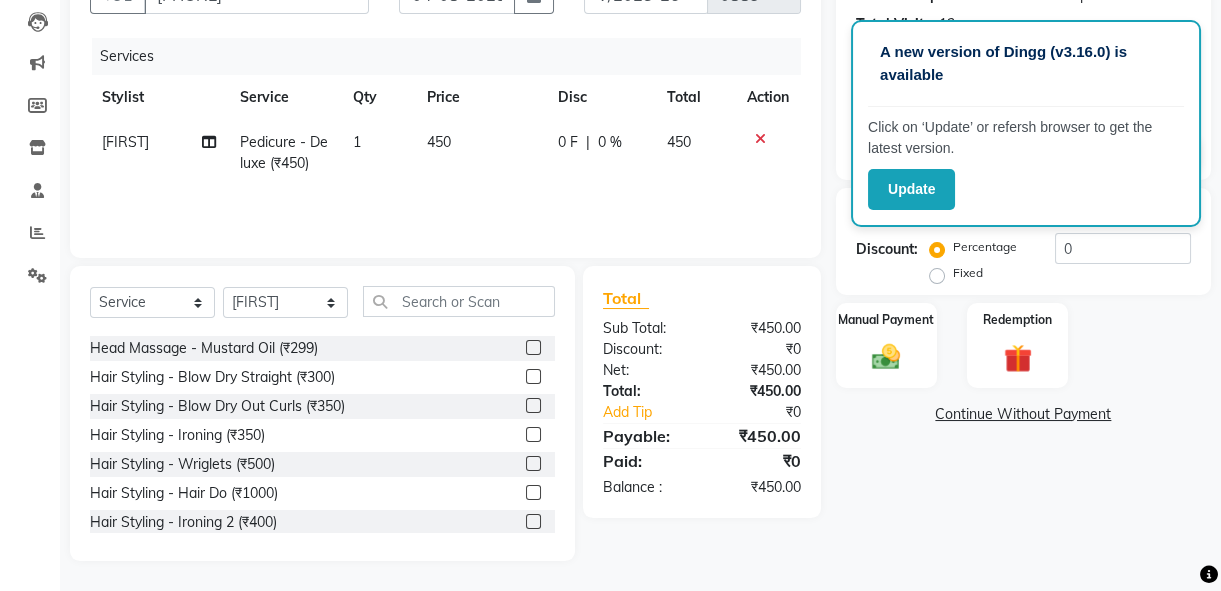scroll, scrollTop: 1221, scrollLeft: 0, axis: vertical 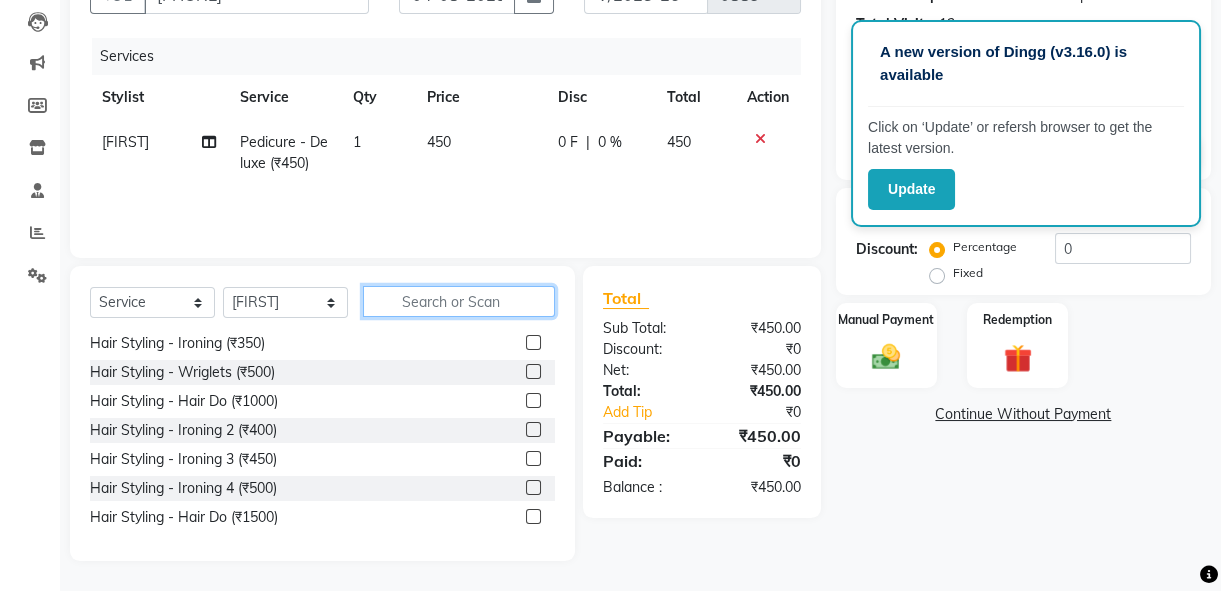 click 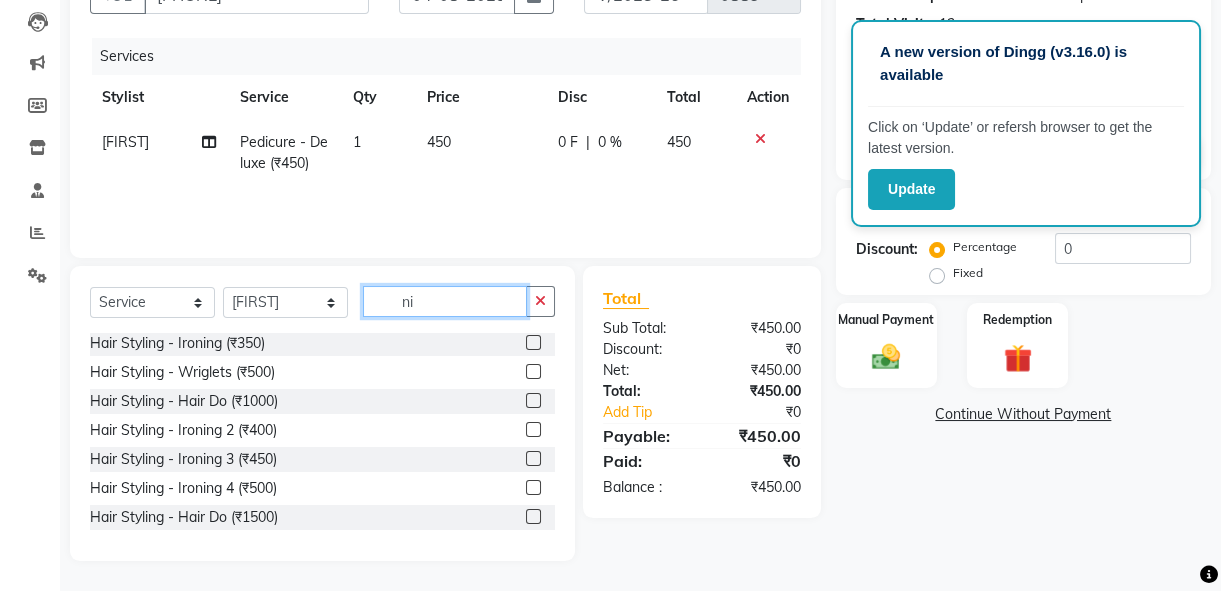 scroll, scrollTop: 2, scrollLeft: 0, axis: vertical 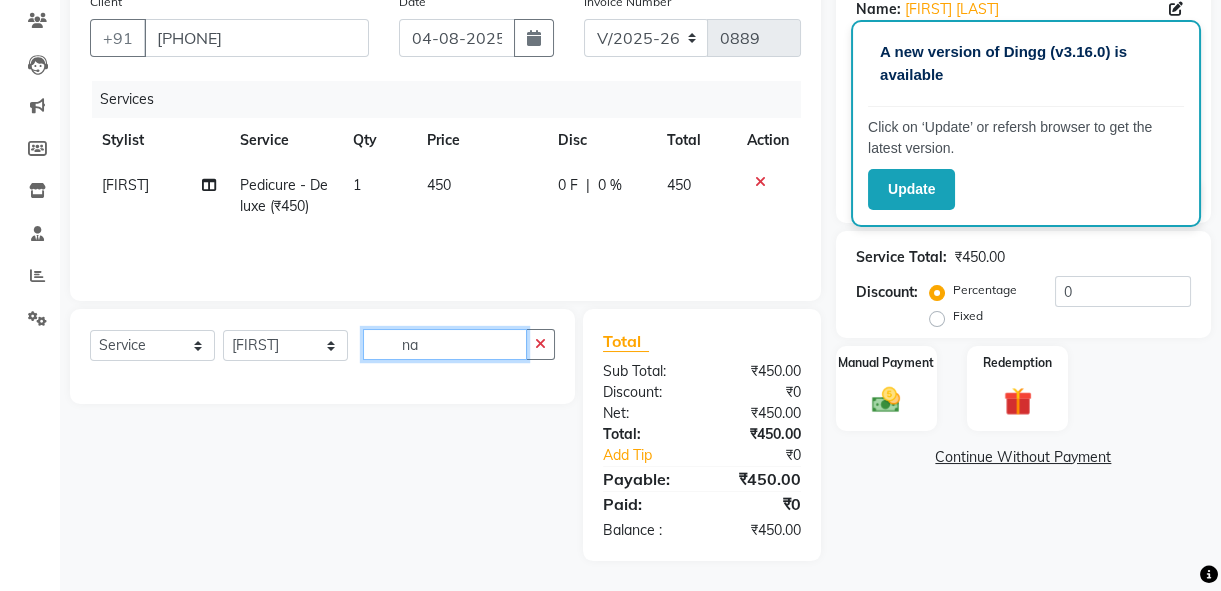 type on "n" 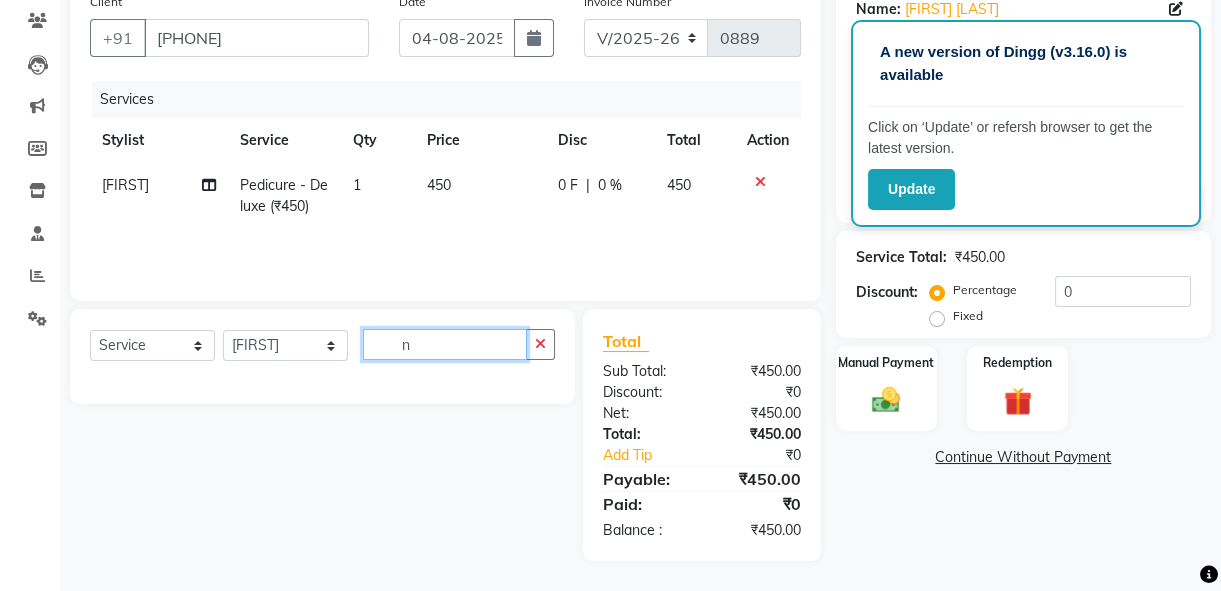 type 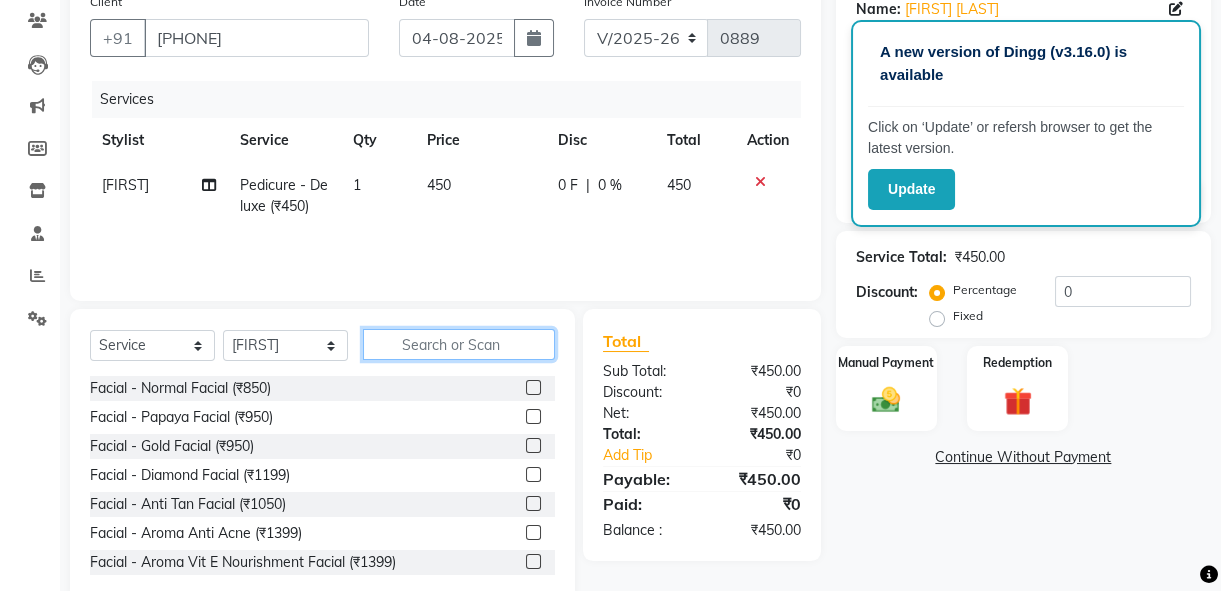 scroll, scrollTop: 210, scrollLeft: 0, axis: vertical 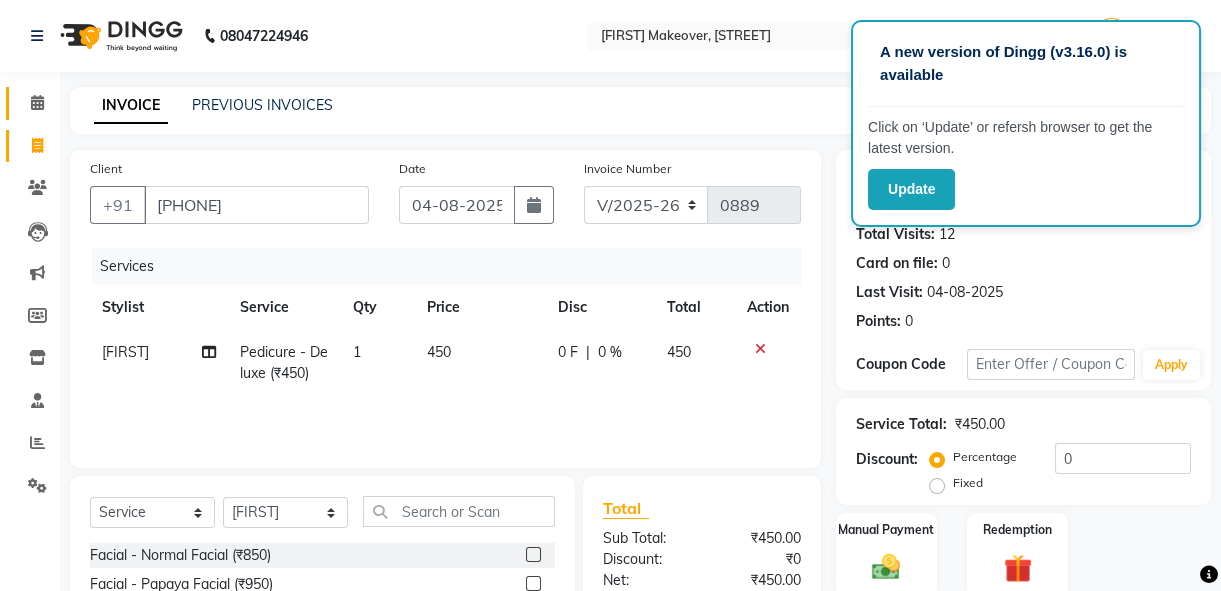 click on "Calendar" 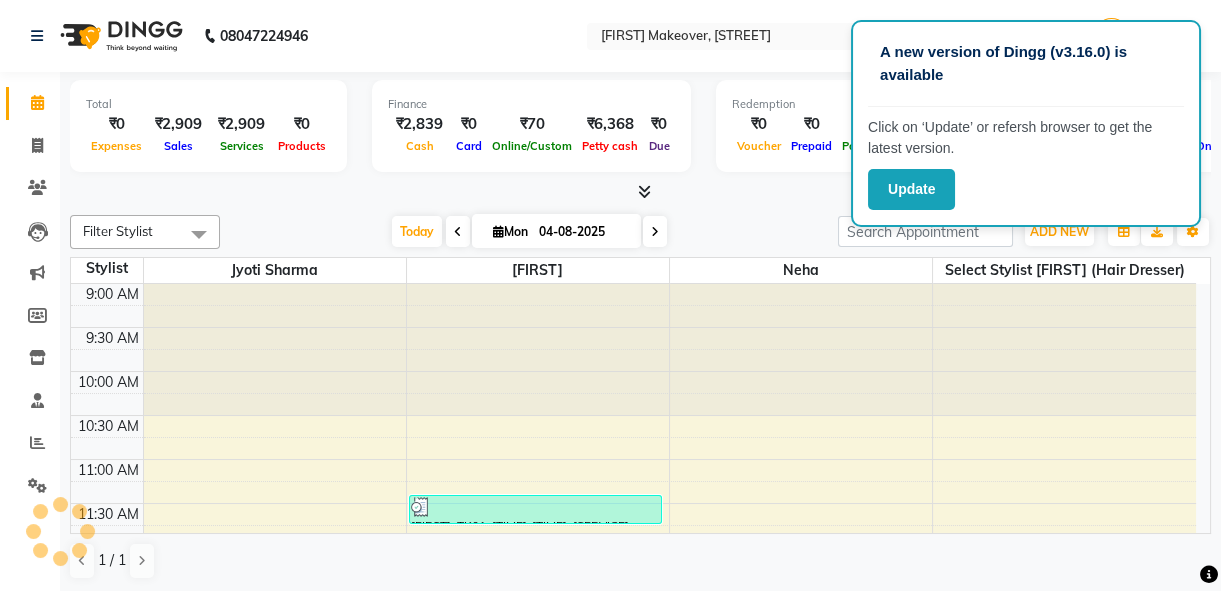 scroll, scrollTop: 0, scrollLeft: 0, axis: both 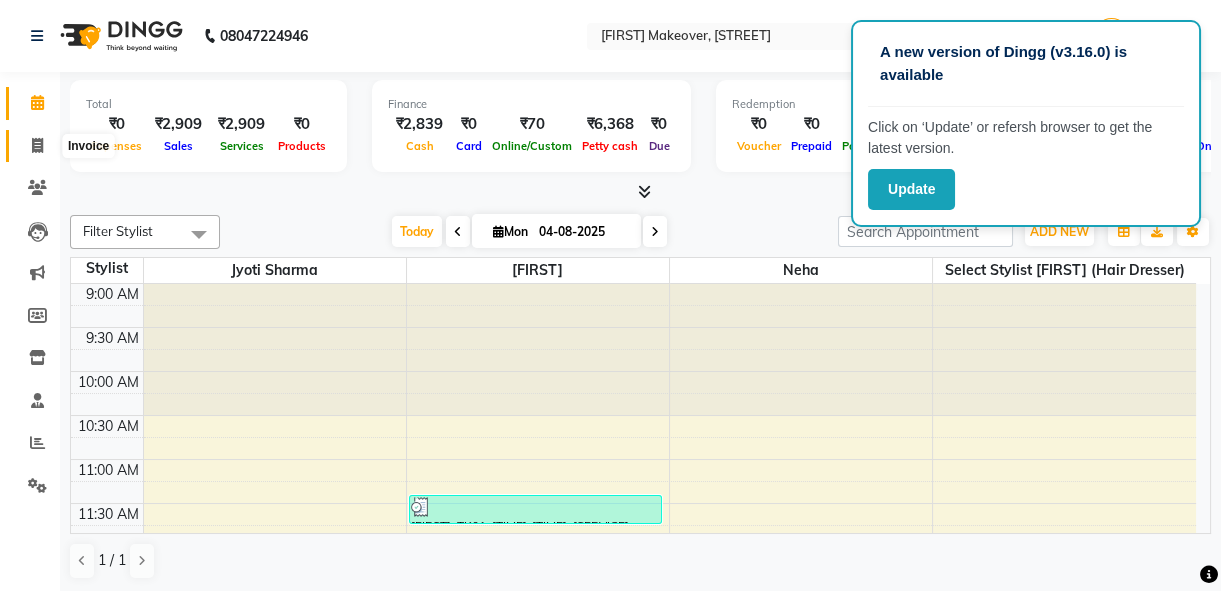 click 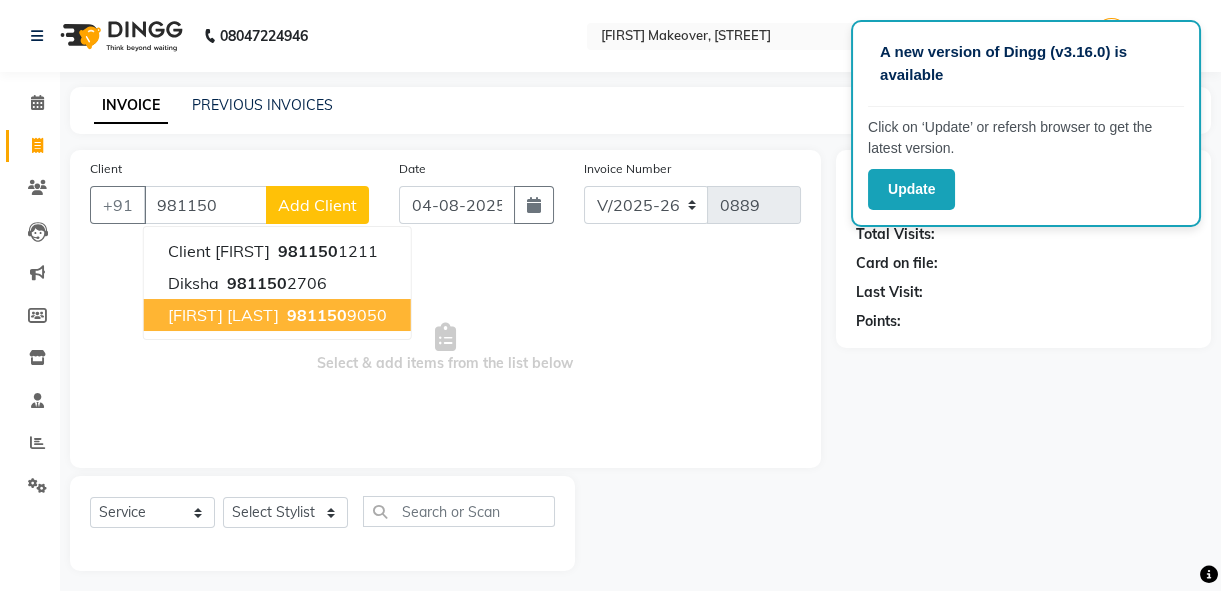 click on "[FIRST] [LAST]" at bounding box center [223, 315] 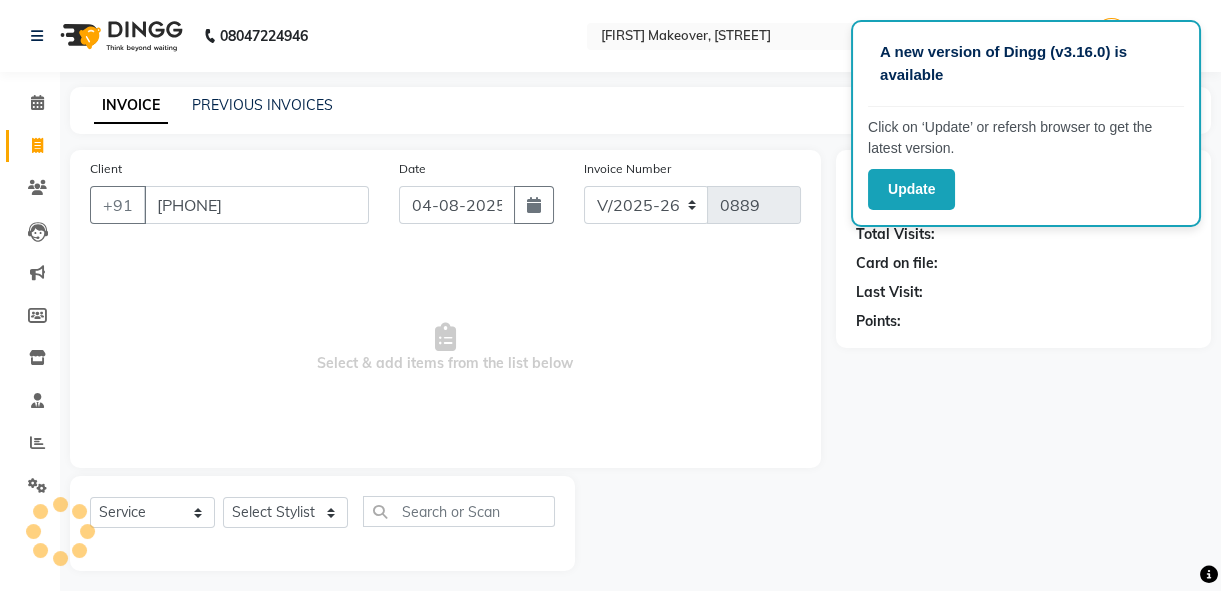 type on "[PHONE]" 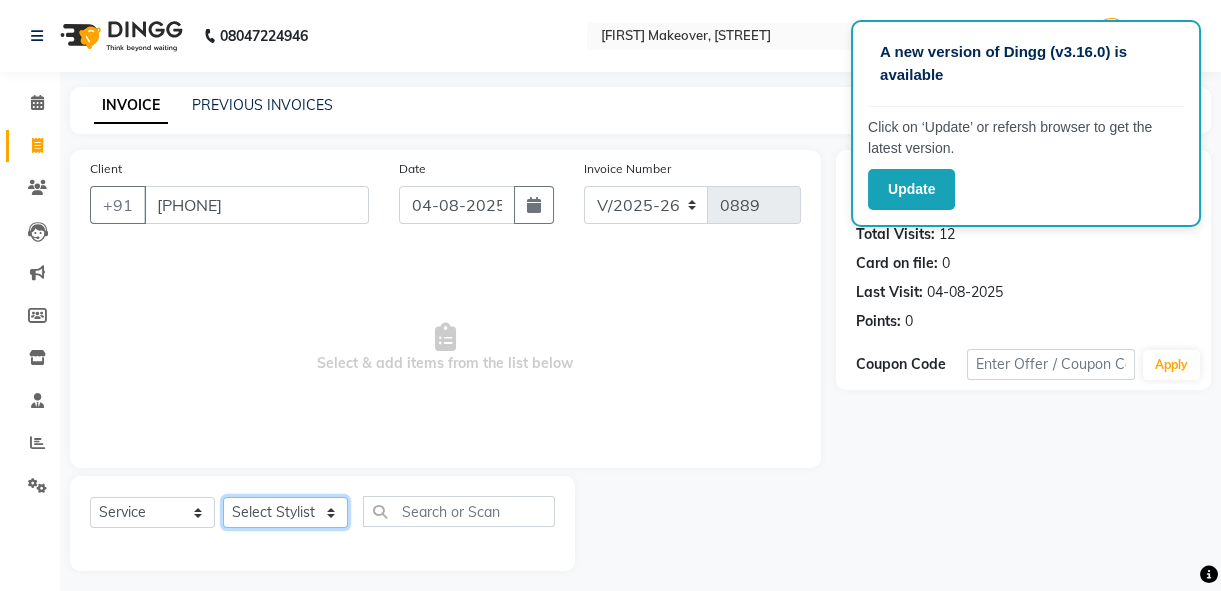 click on "Select Stylist [FIRST] (Hair Dresser)  [FIRST] [LAST] [FIRST] [FIRST] Reception" 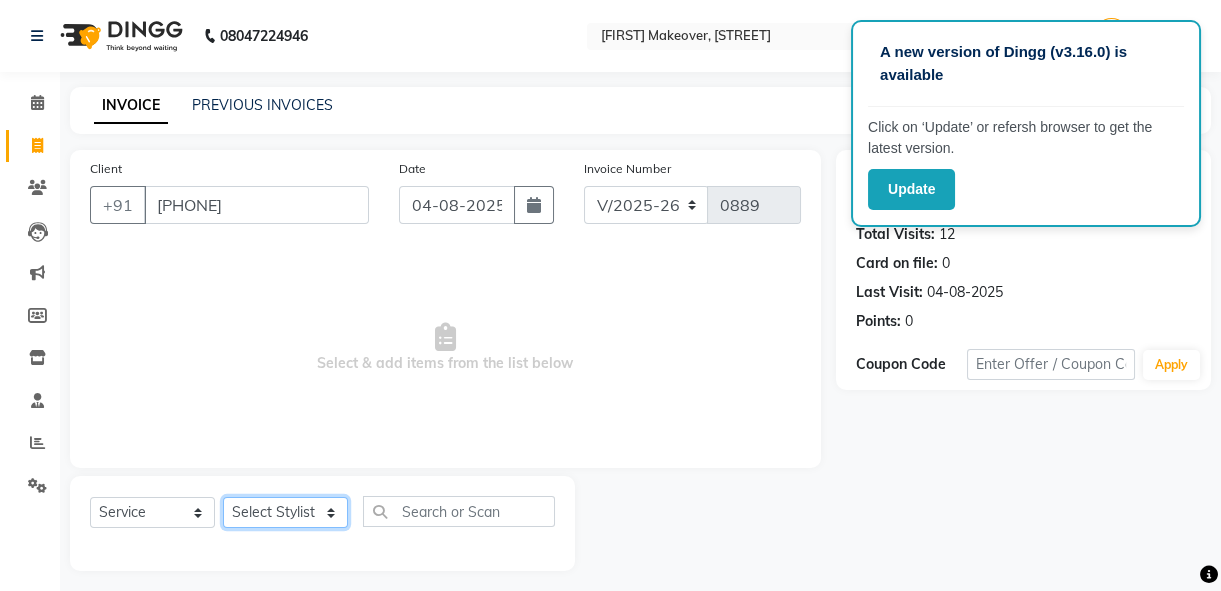 select on "[NUMBER]" 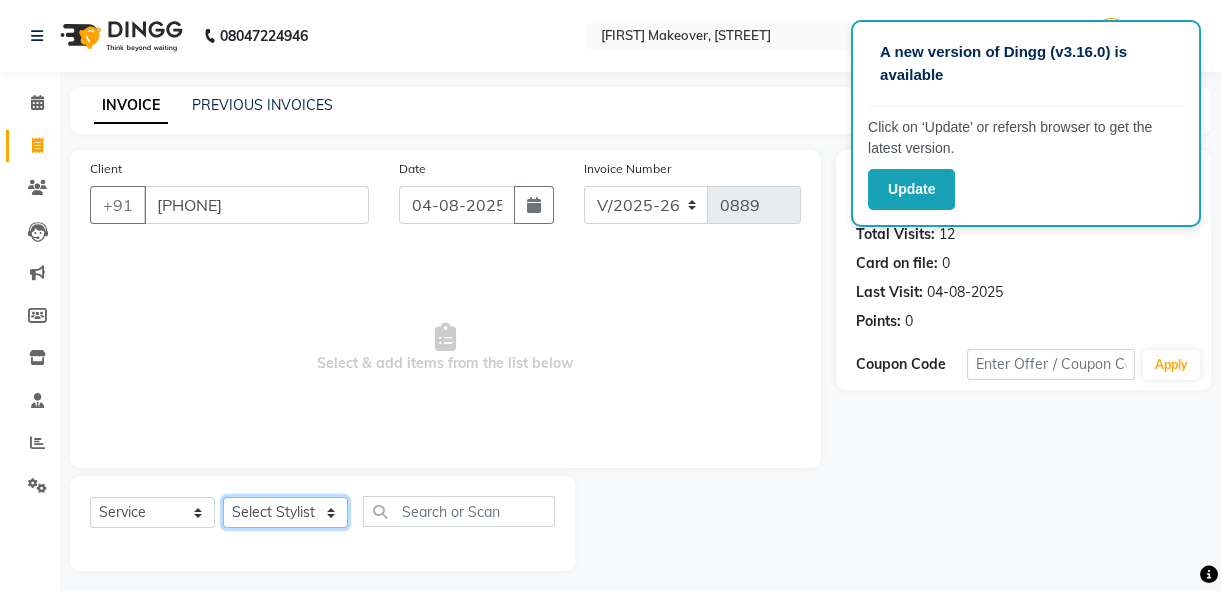 click on "Select Stylist [FIRST] (Hair Dresser)  [FIRST] [LAST] [FIRST] [FIRST] Reception" 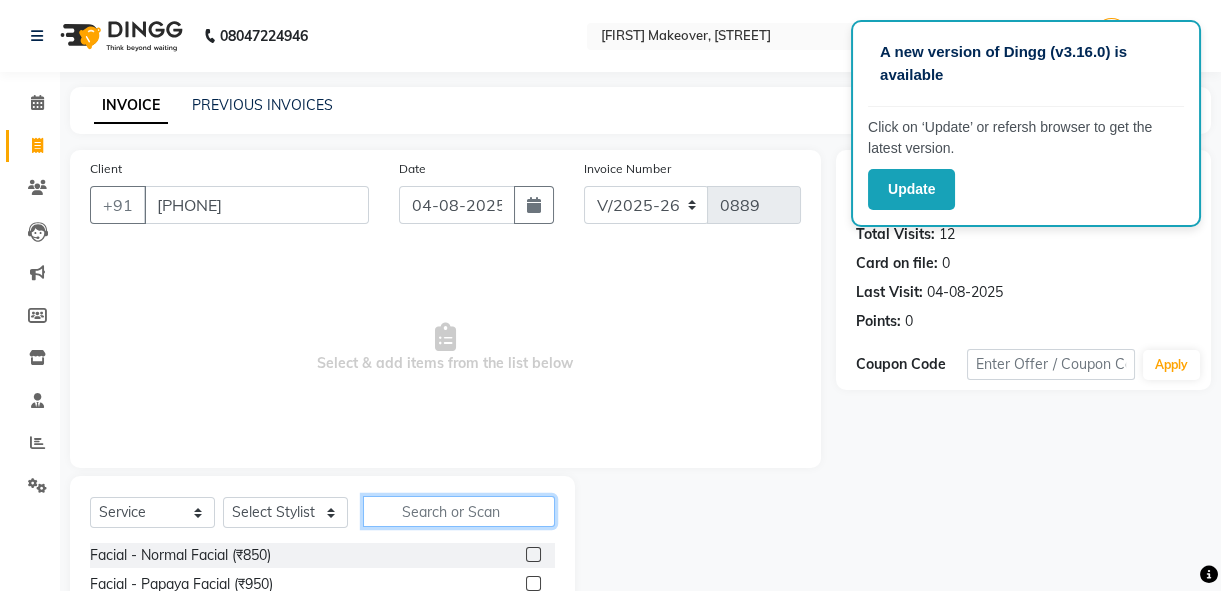 click 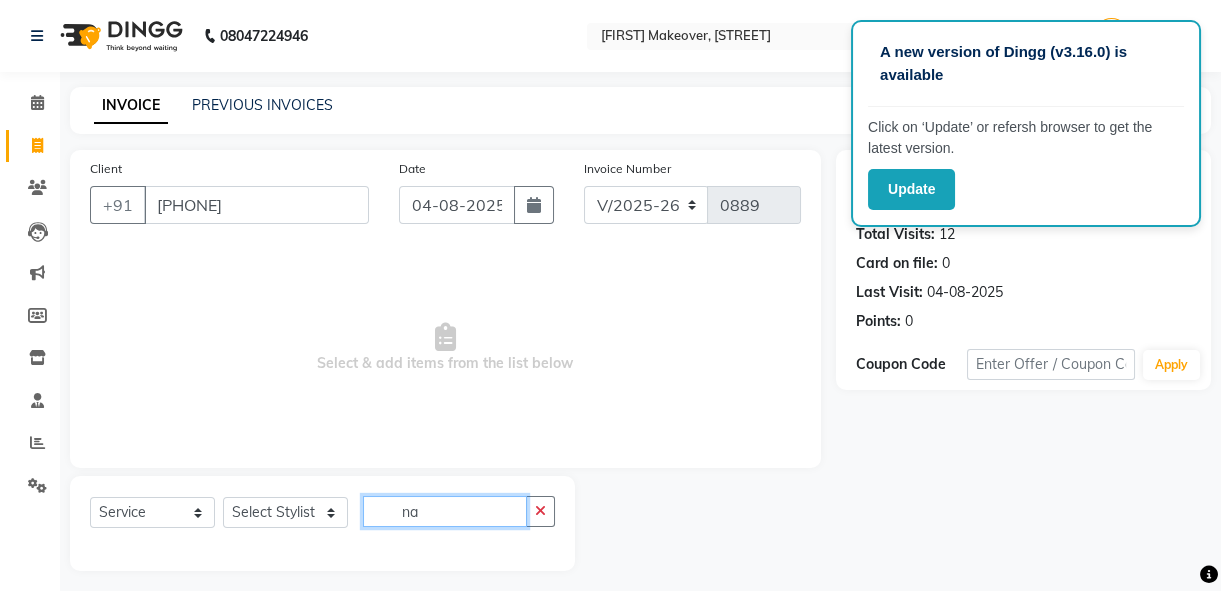 type on "n" 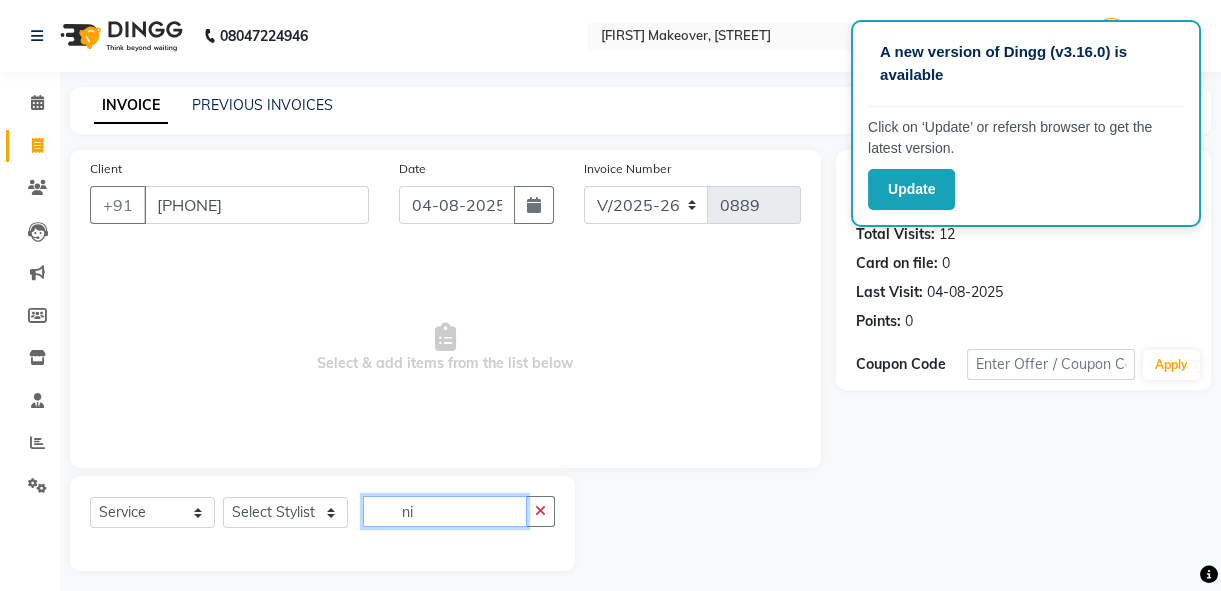 type on "n" 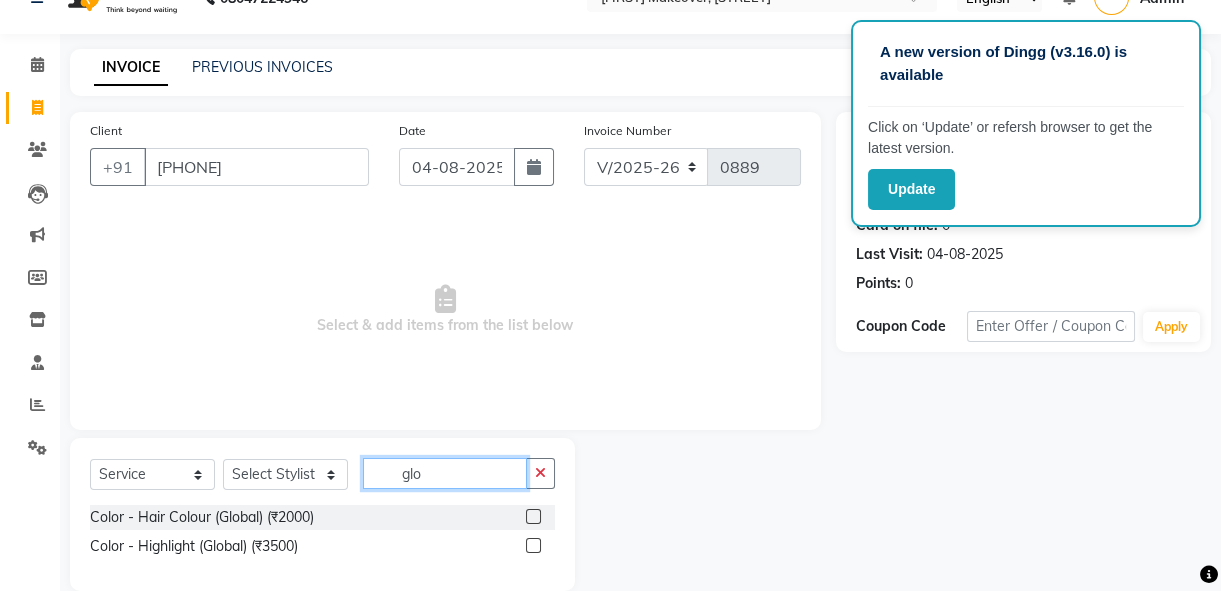 scroll, scrollTop: 68, scrollLeft: 0, axis: vertical 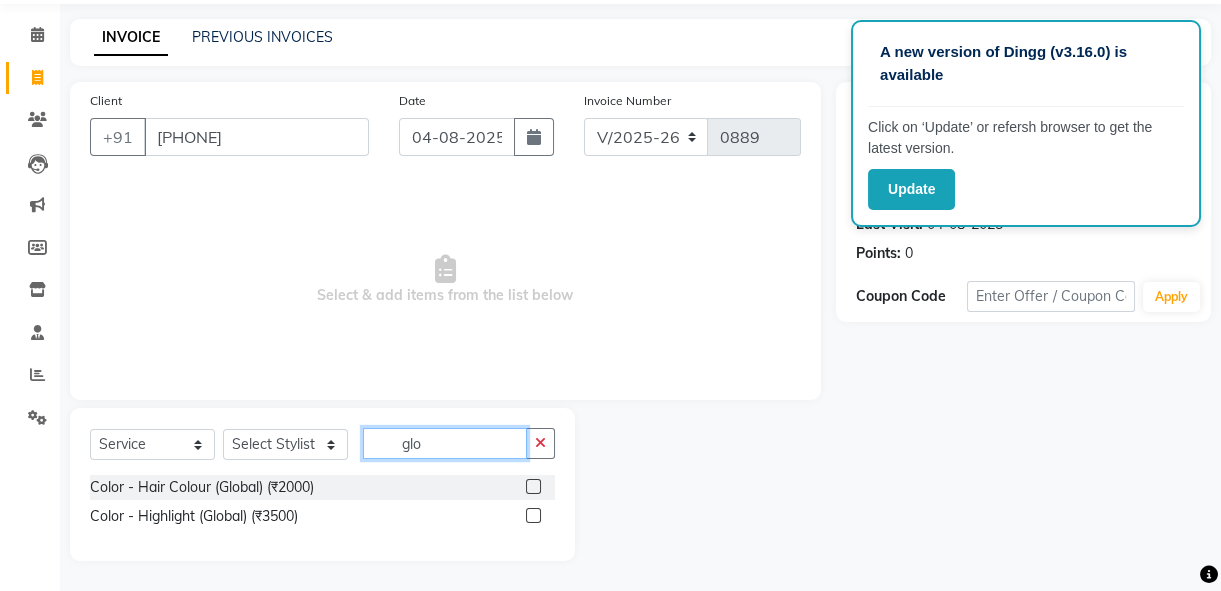 type on "glo" 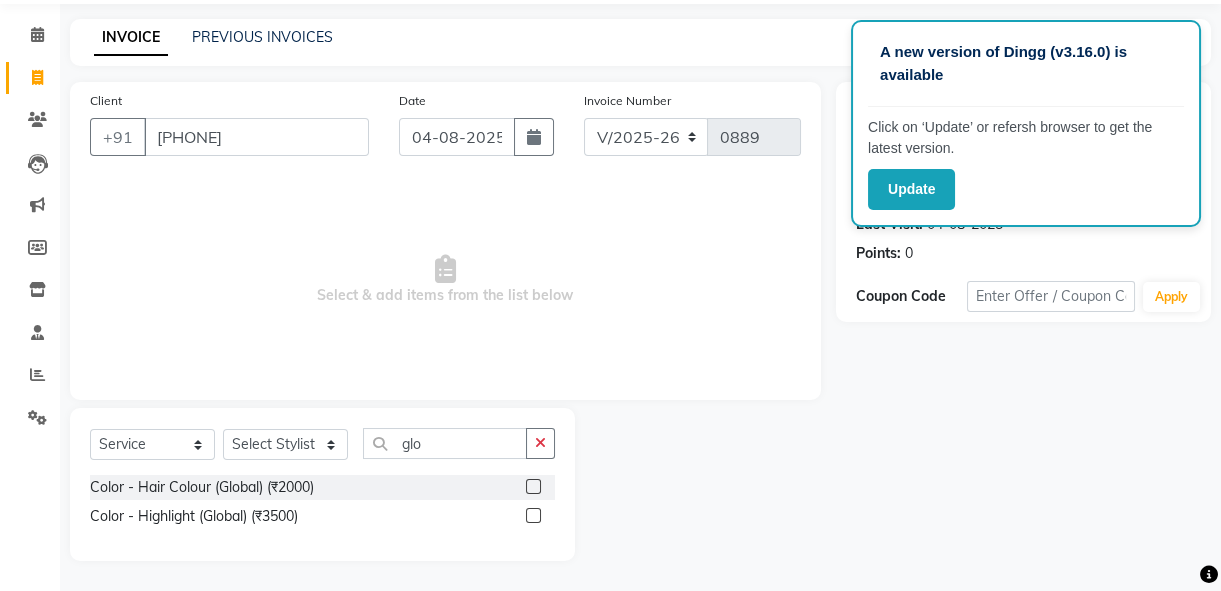 click 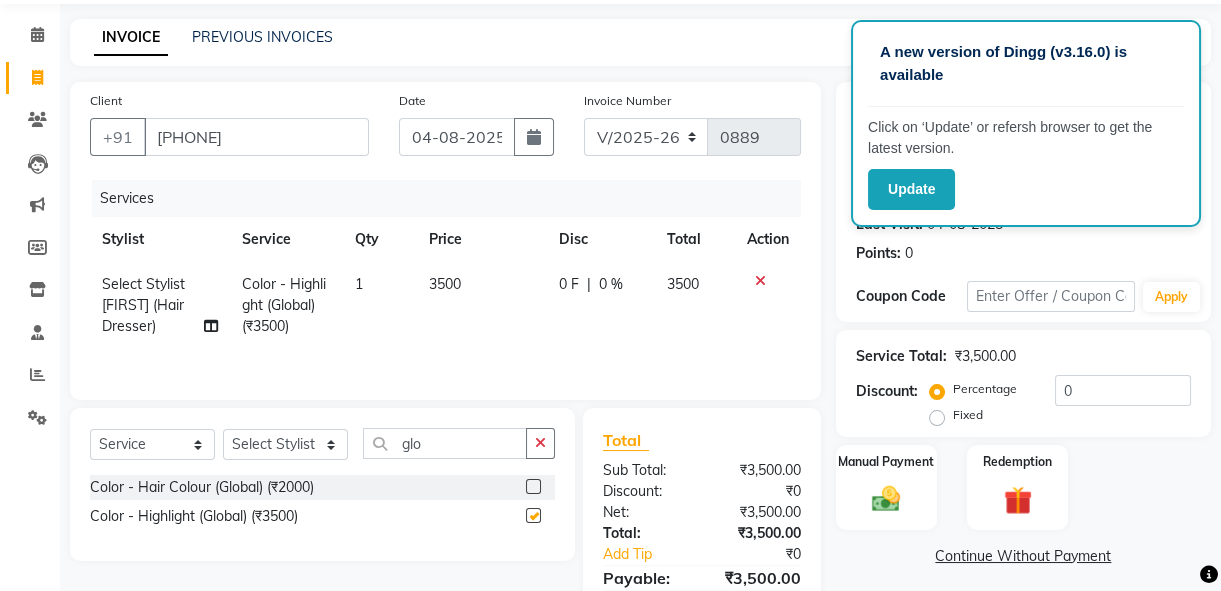 checkbox on "false" 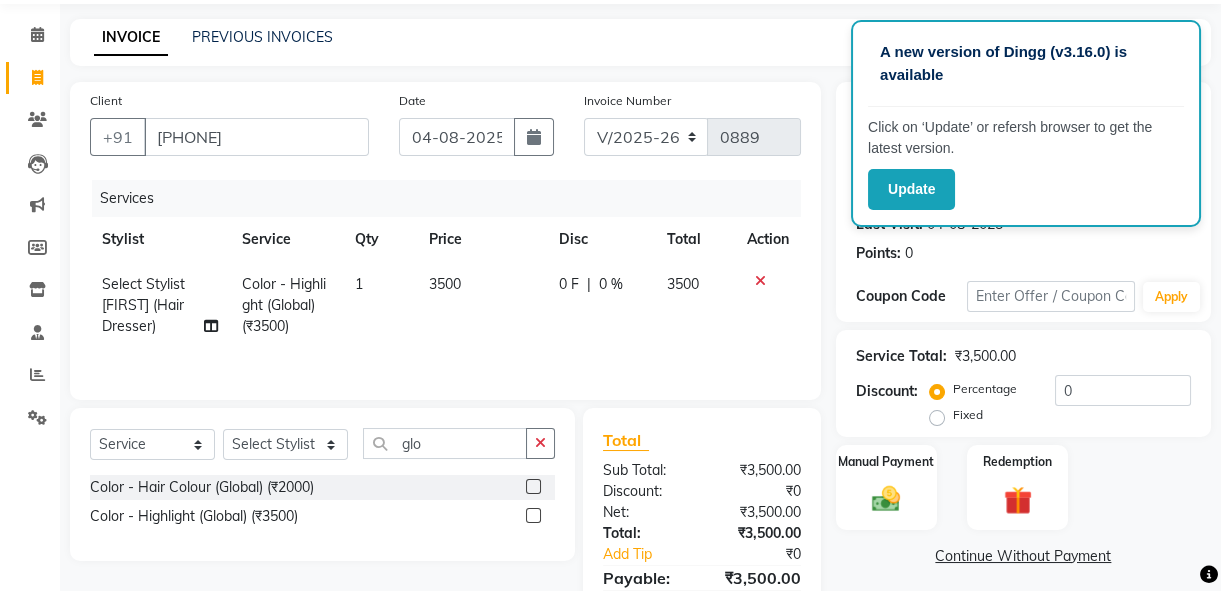 click on "3500" 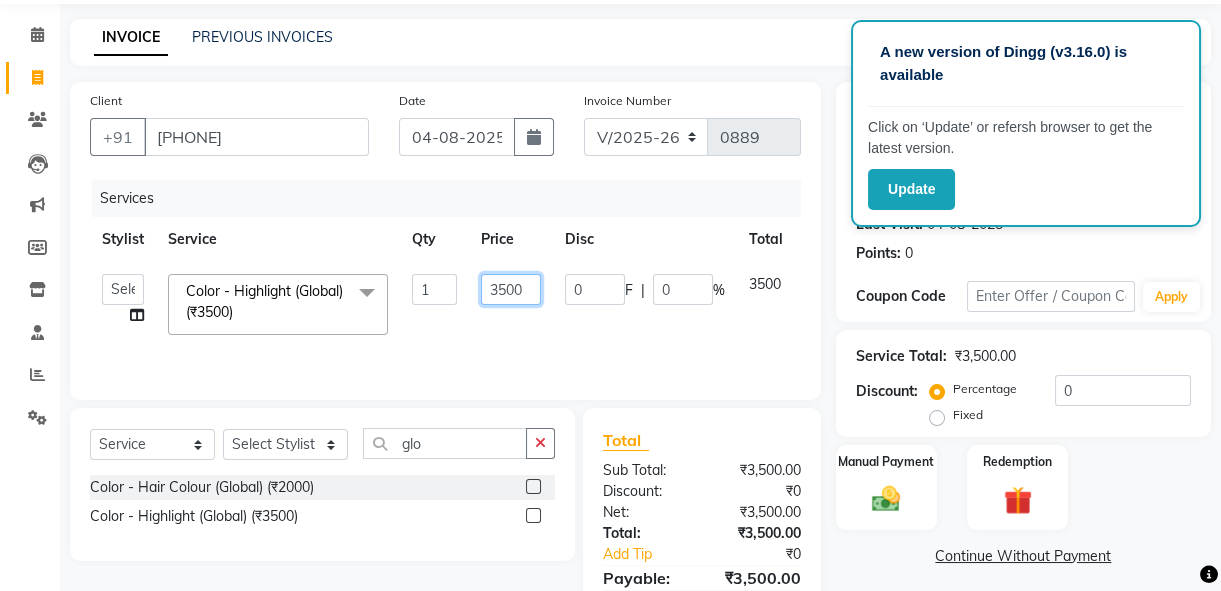 click on "3500" 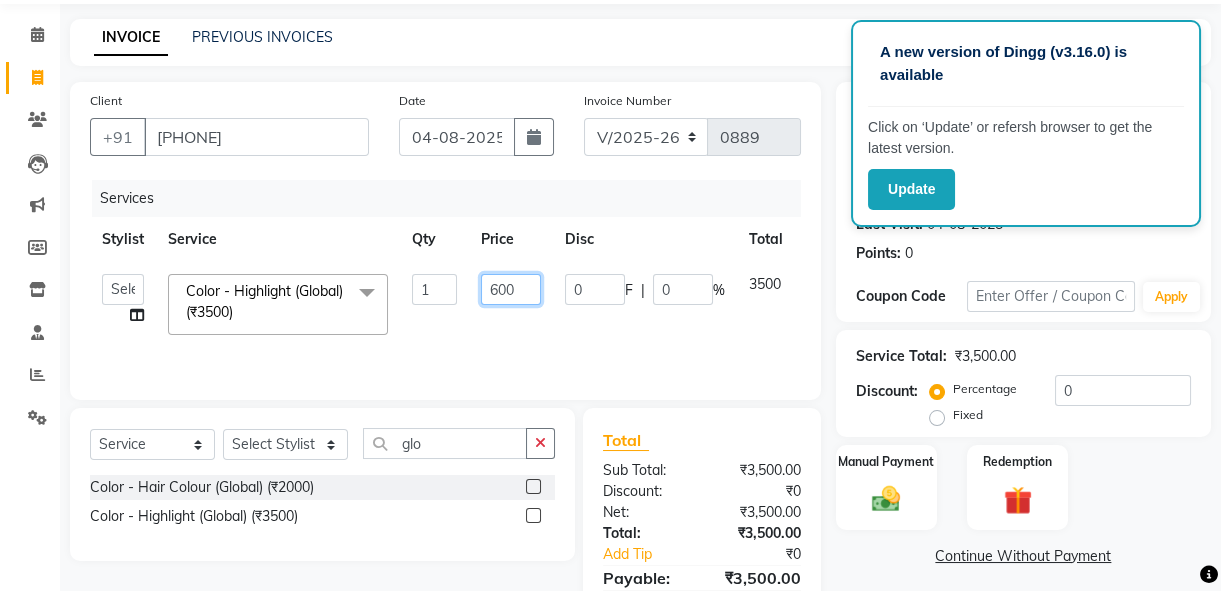 type on "6000" 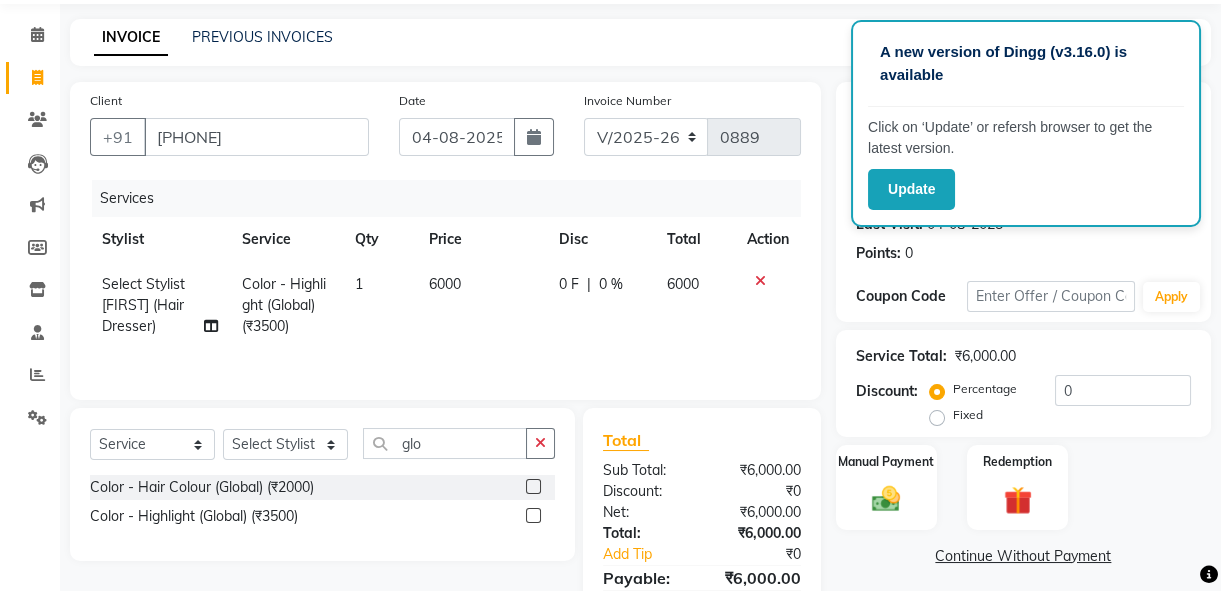 click on "6000" 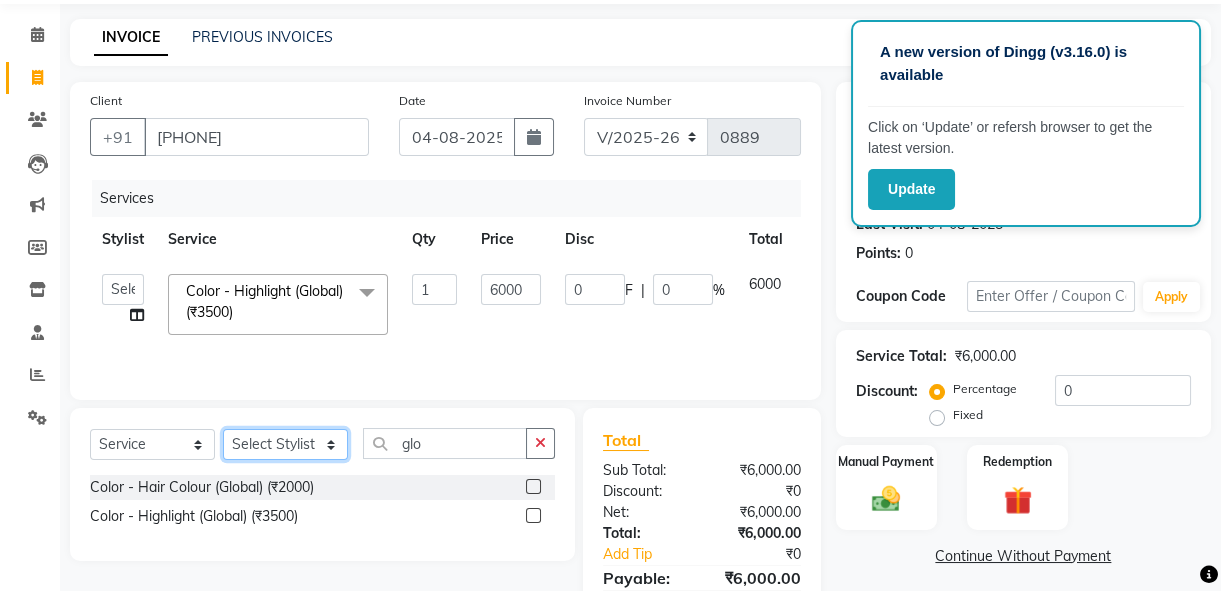 click on "Select Stylist [FIRST] (Hair Dresser)  [FIRST] [LAST] [FIRST] [FIRST] Reception" 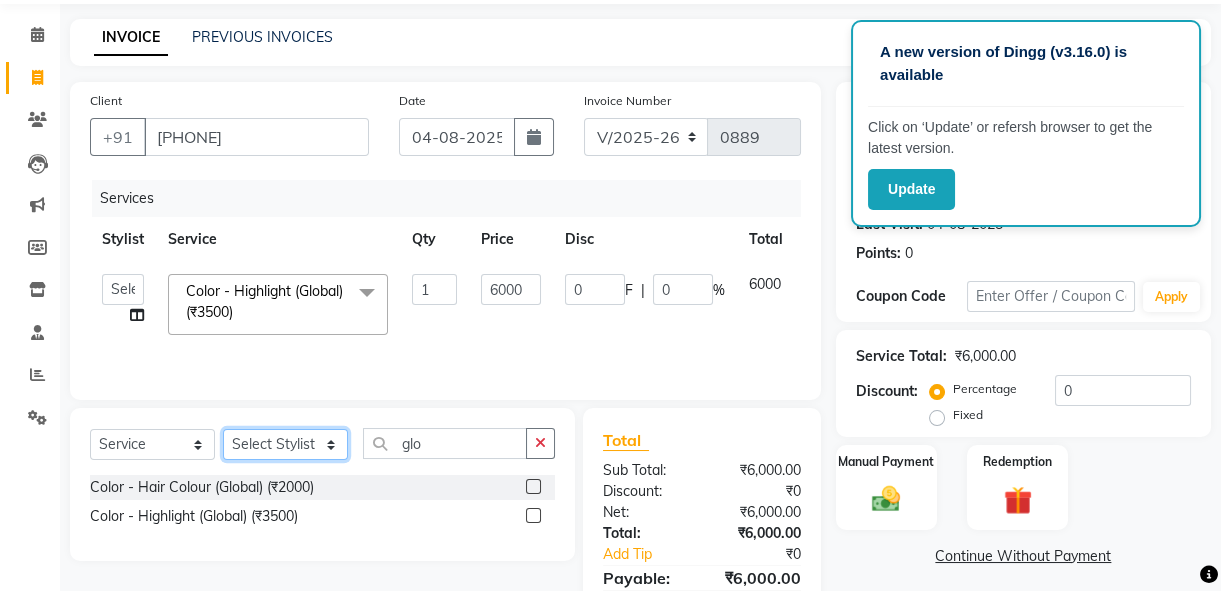 select on "10099" 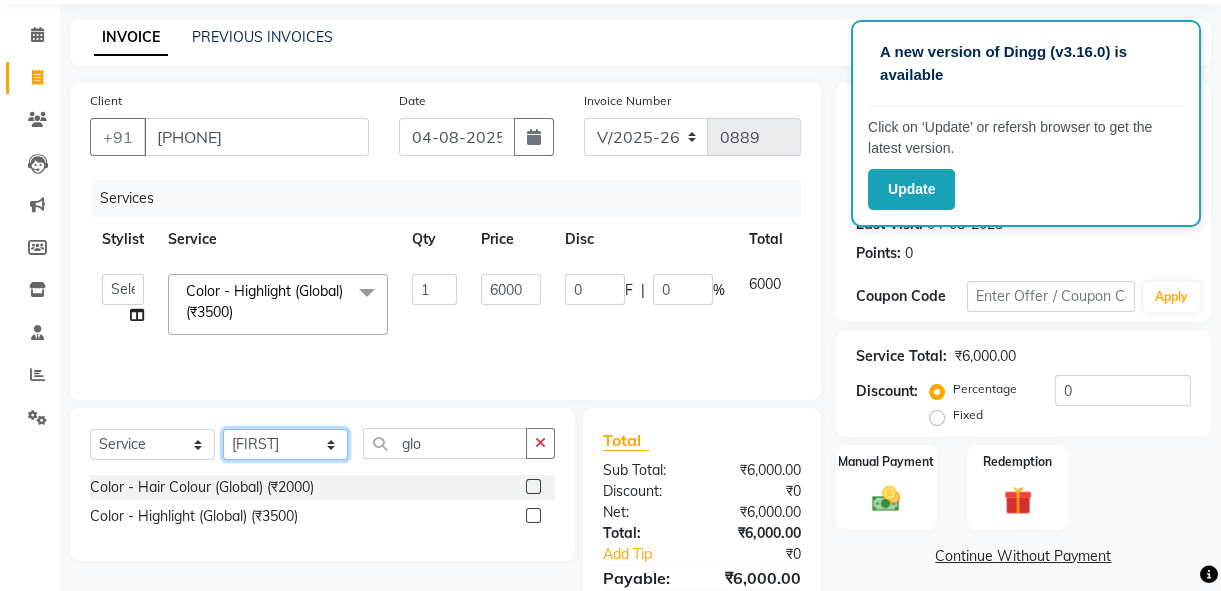 click on "Select Stylist [FIRST] (Hair Dresser)  [FIRST] [LAST] [FIRST] [FIRST] Reception" 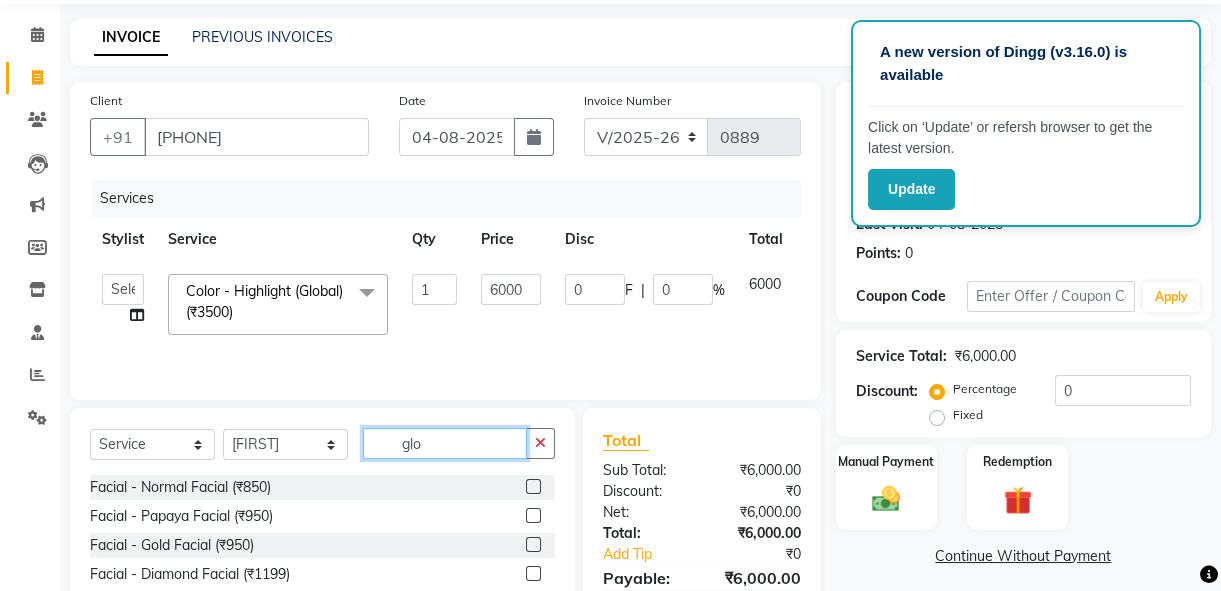 click on "glo" 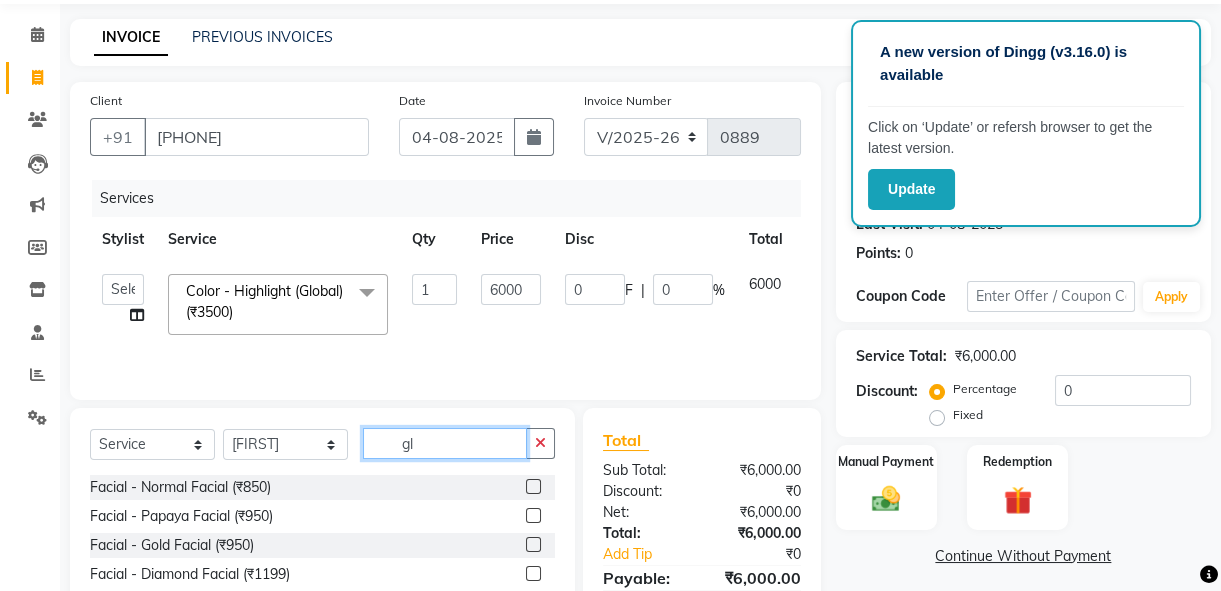 type on "g" 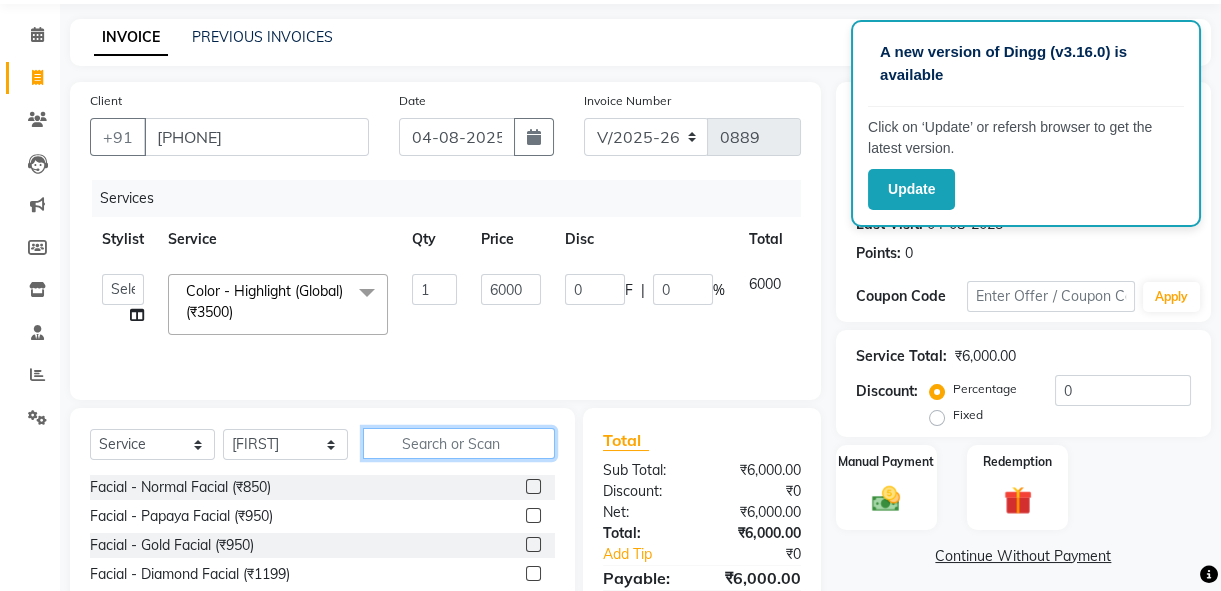type on "o" 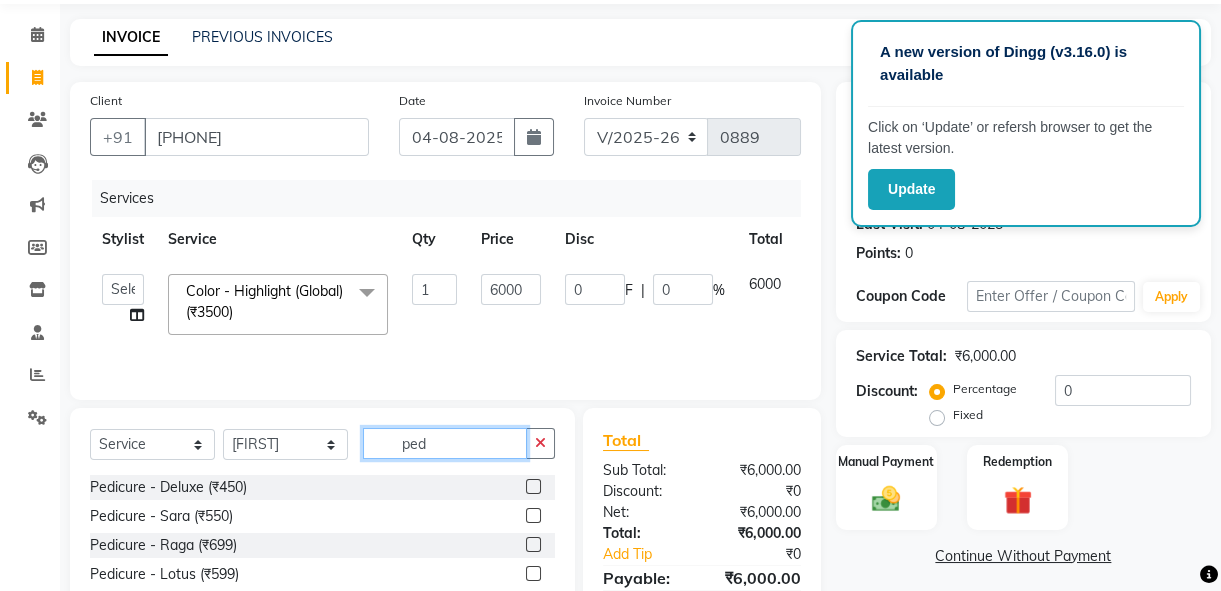 type on "ped" 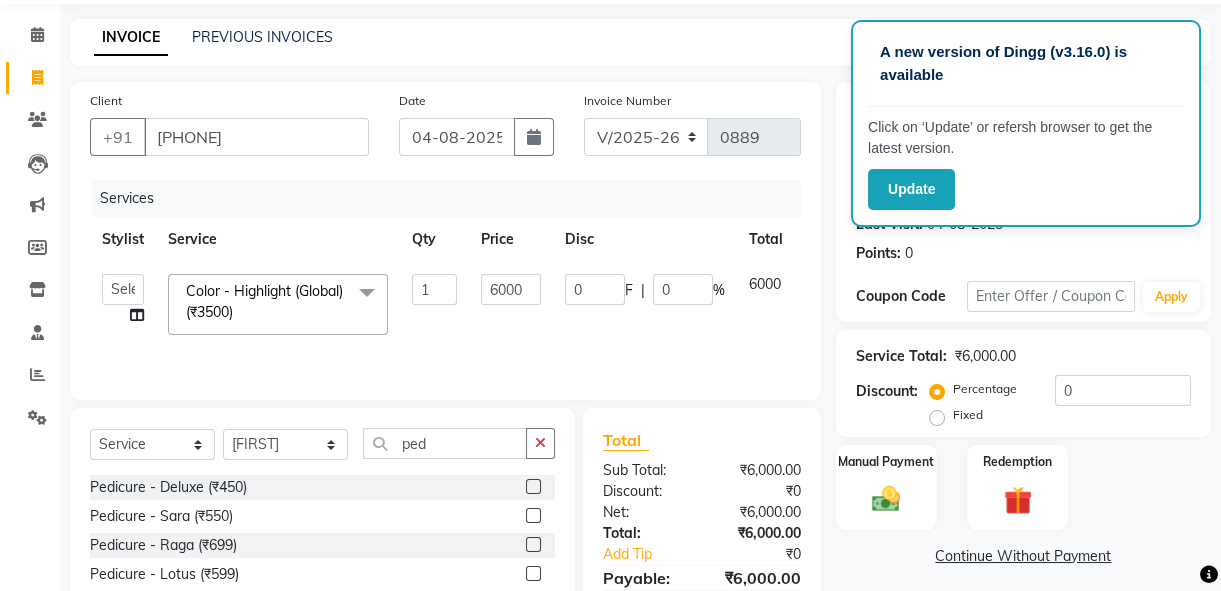 click 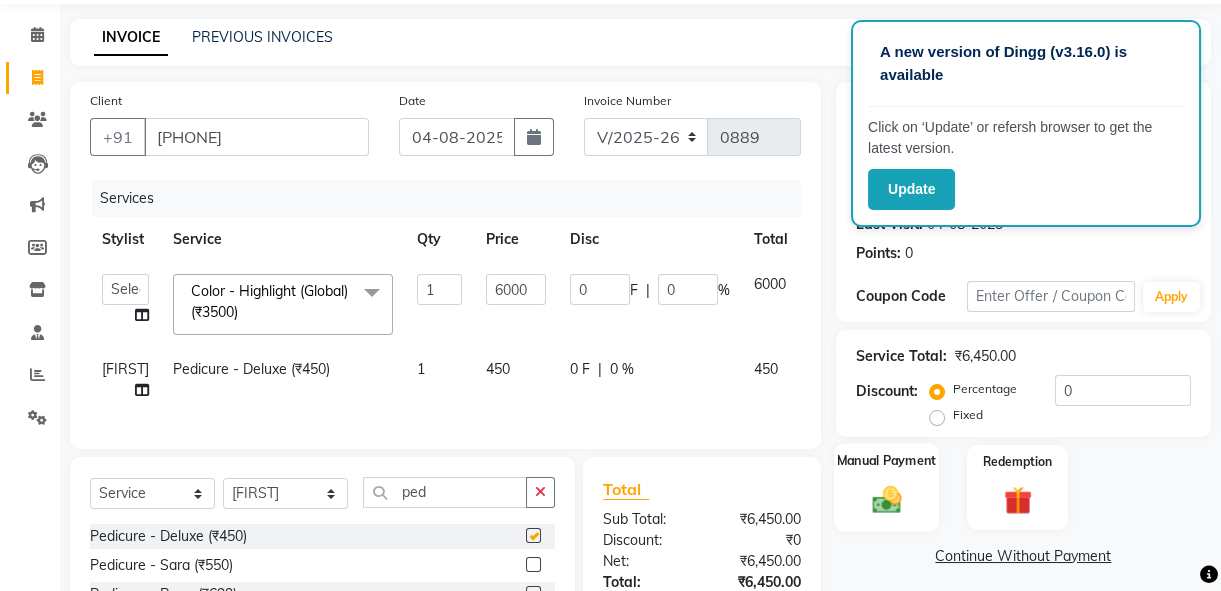 checkbox on "false" 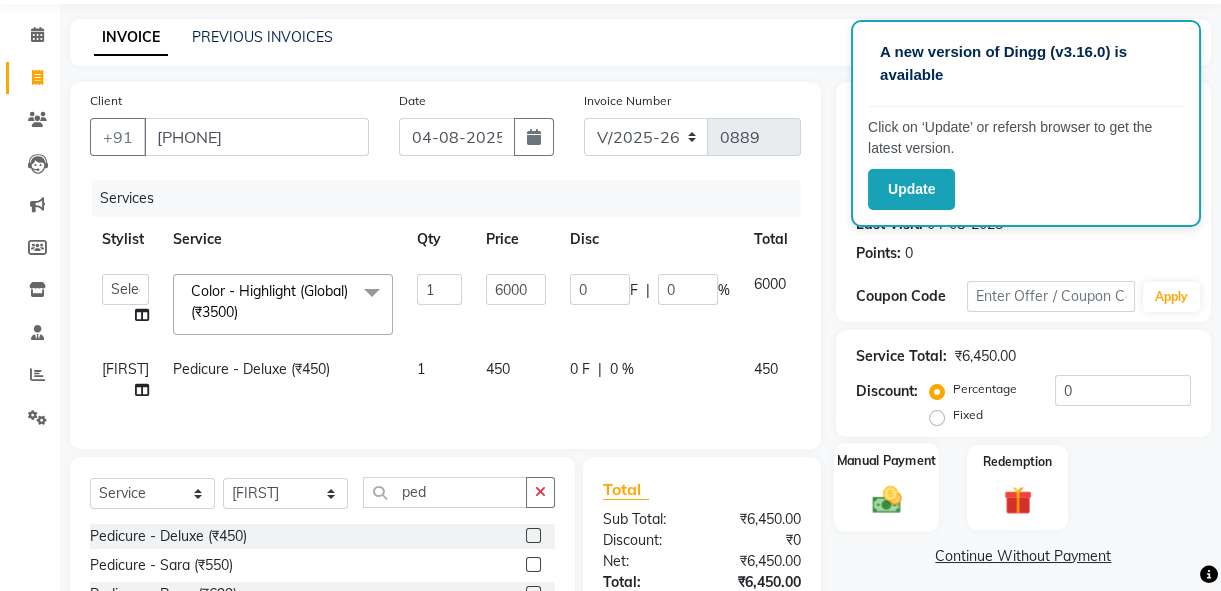 click 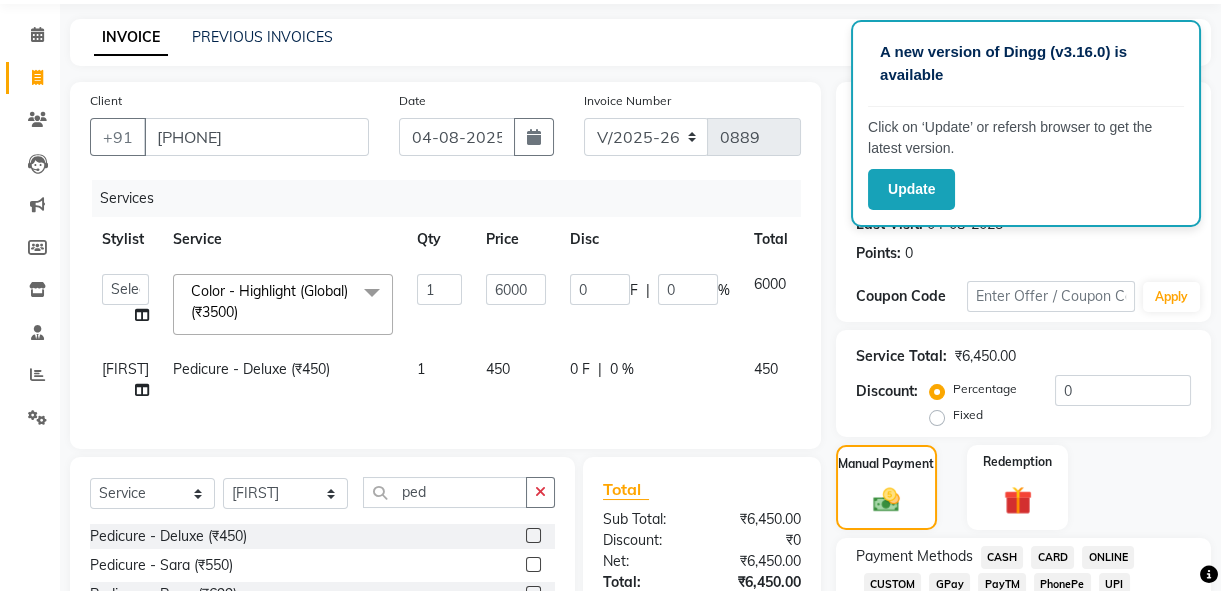 click on "CARD" 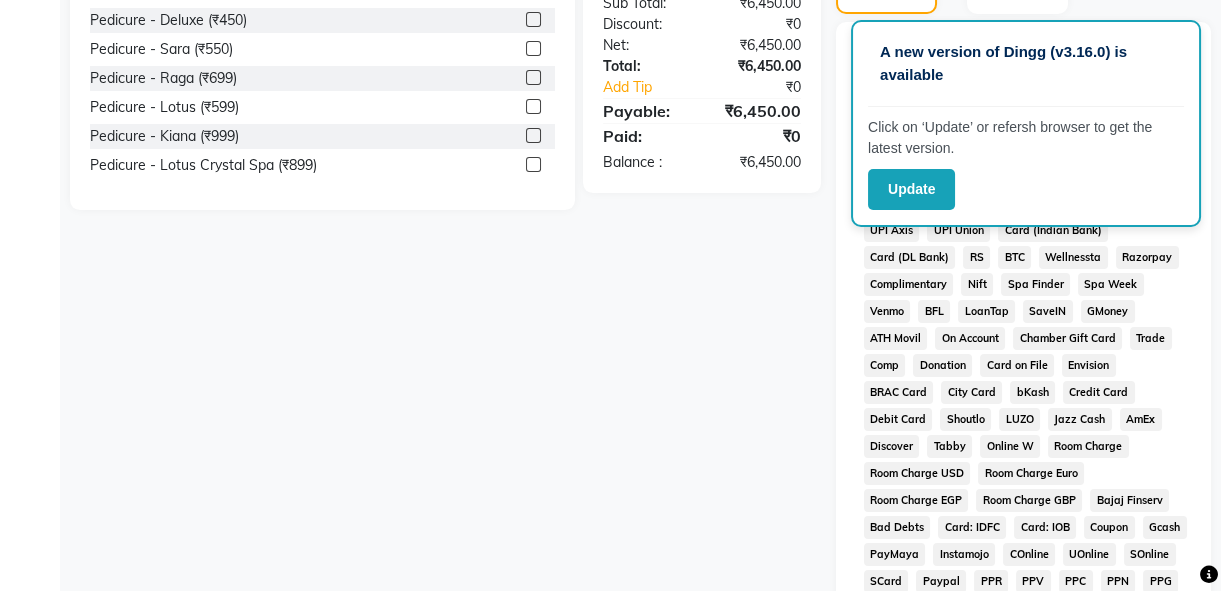 scroll, scrollTop: 1012, scrollLeft: 0, axis: vertical 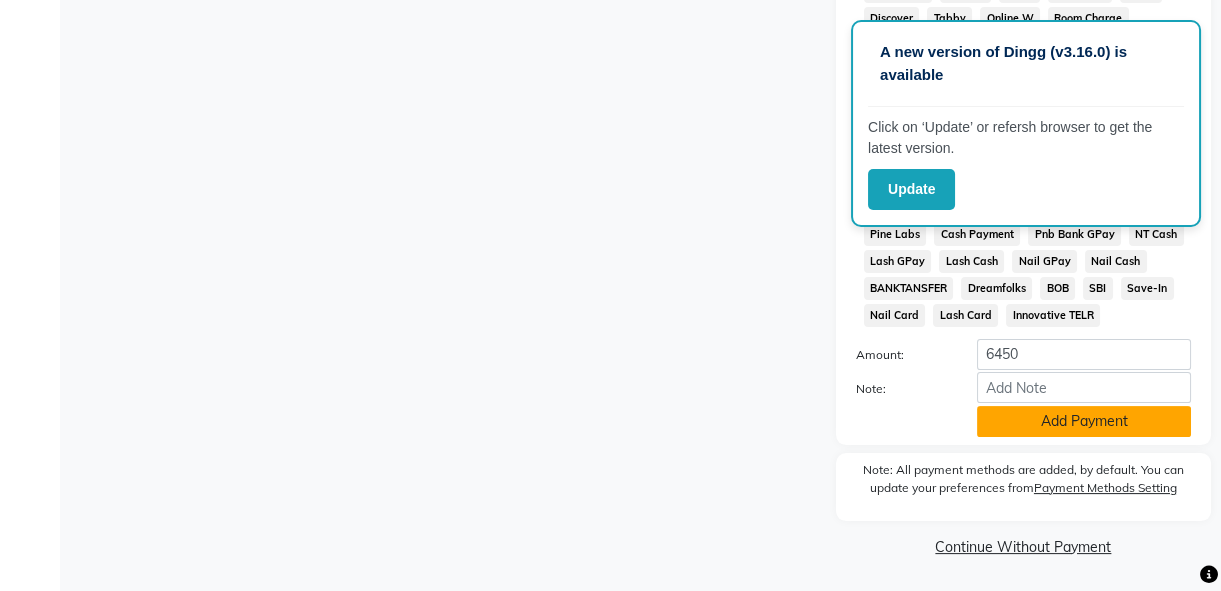 click on "Add Payment" 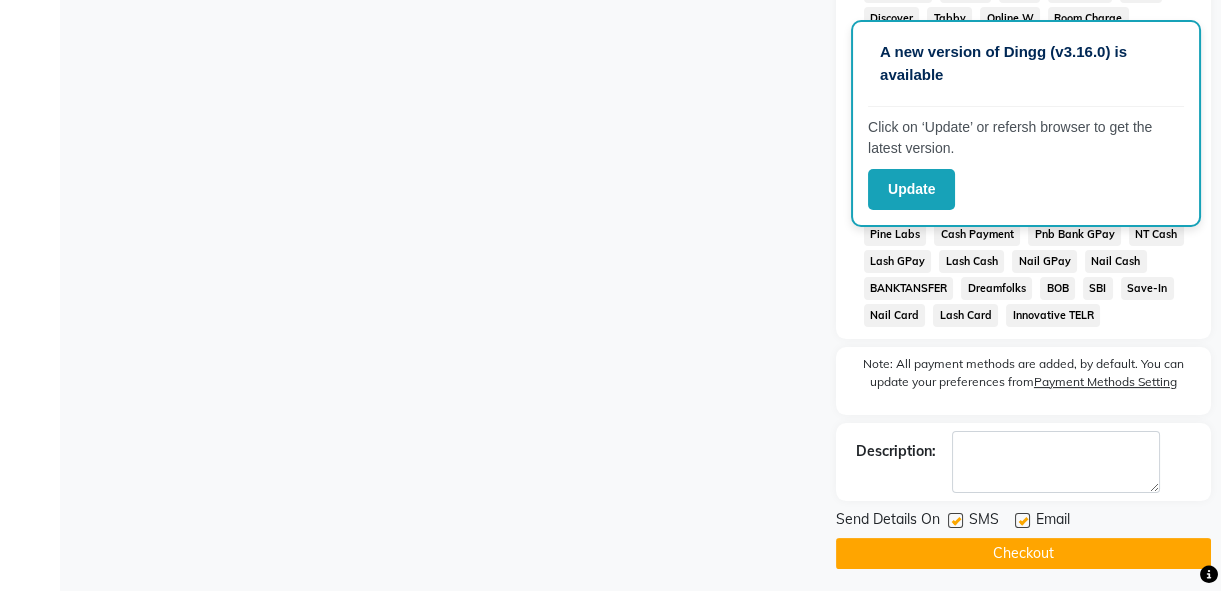 click on "Checkout" 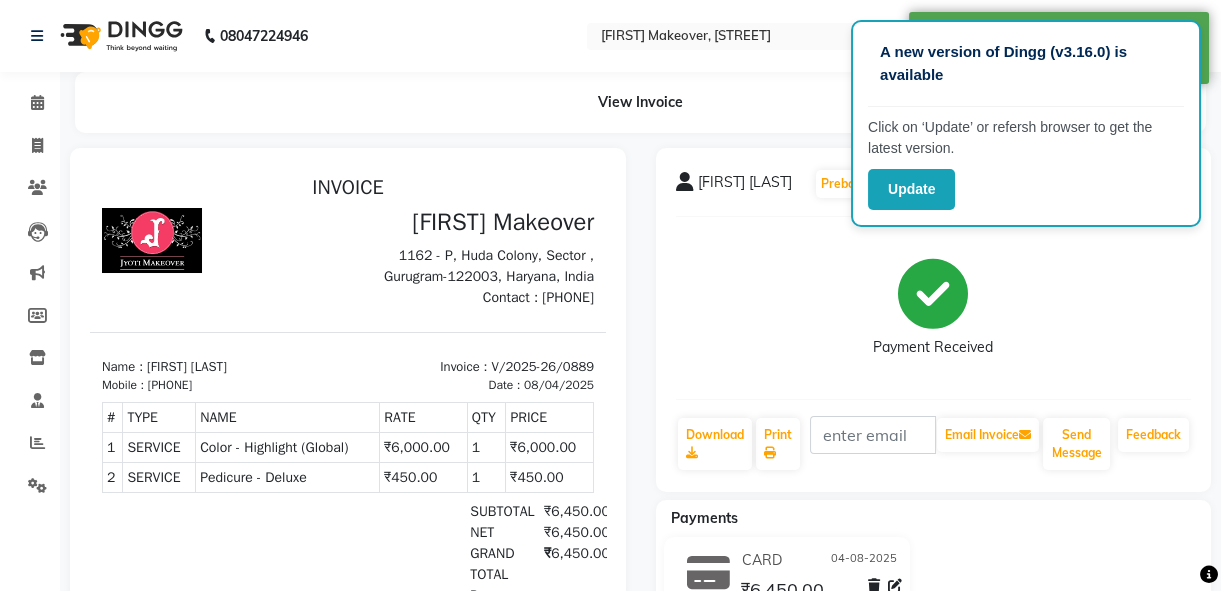 scroll, scrollTop: 0, scrollLeft: 0, axis: both 